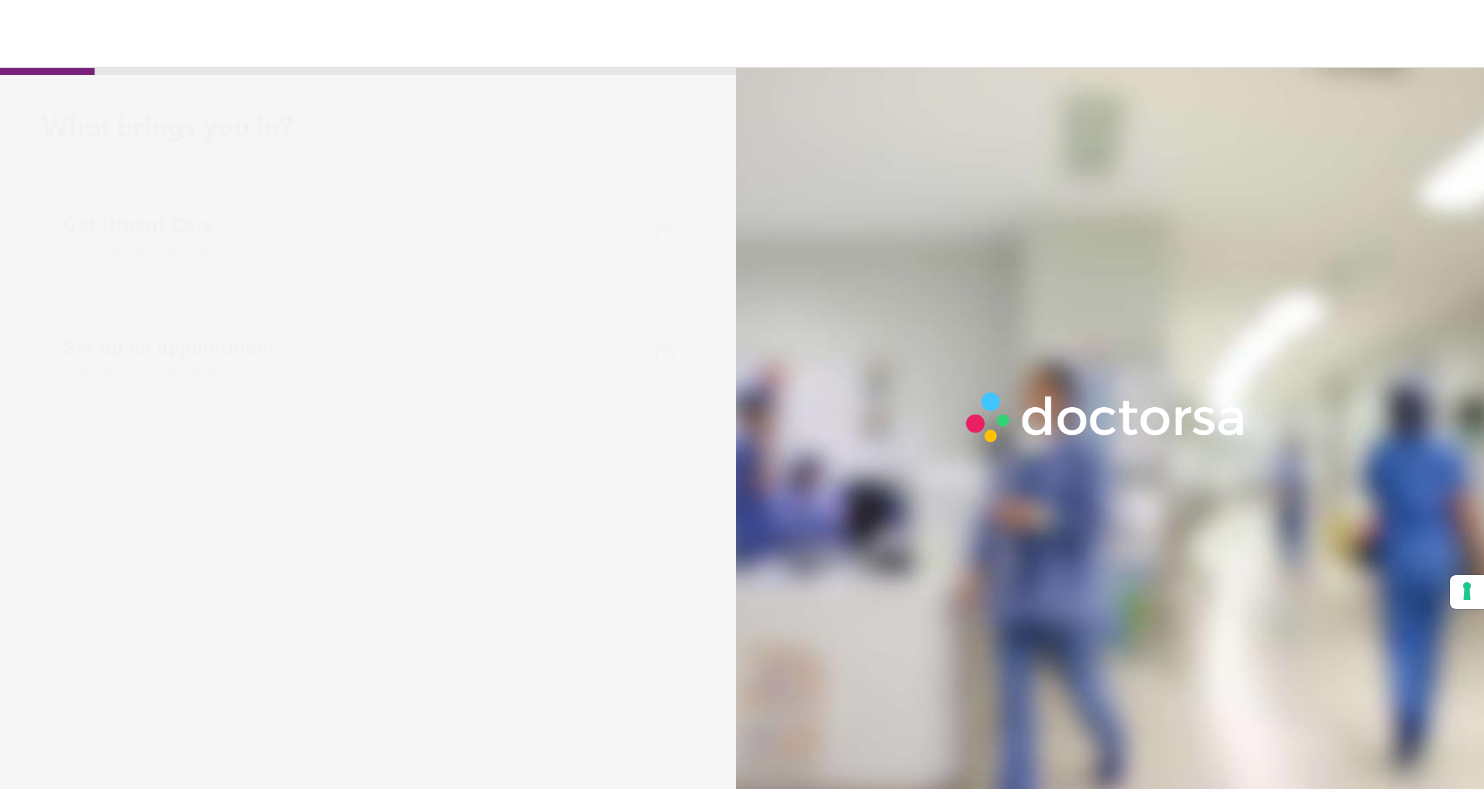 scroll, scrollTop: 0, scrollLeft: 0, axis: both 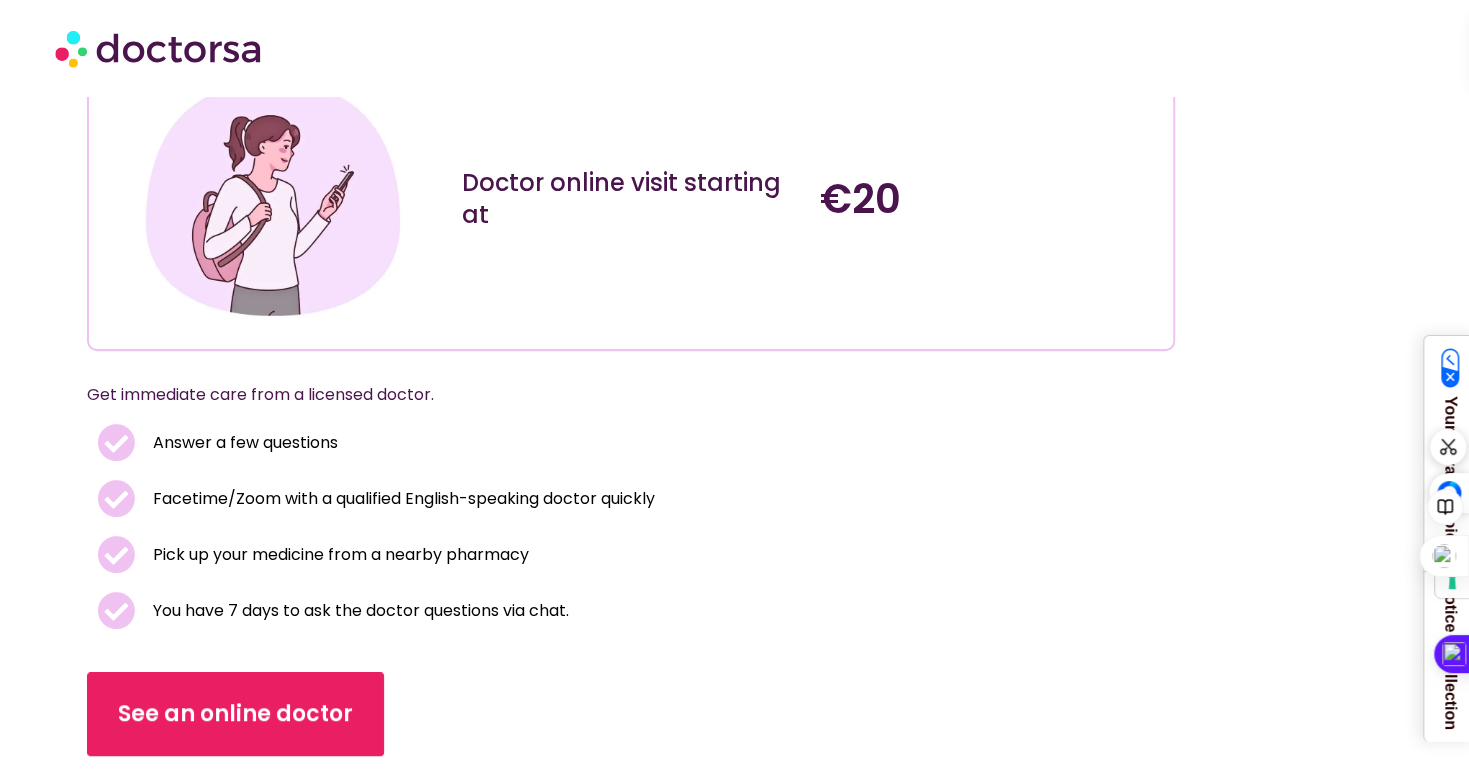 click on "Facetime/Zoom with a qualified English-speaking doctor quickly" at bounding box center (401, 499) 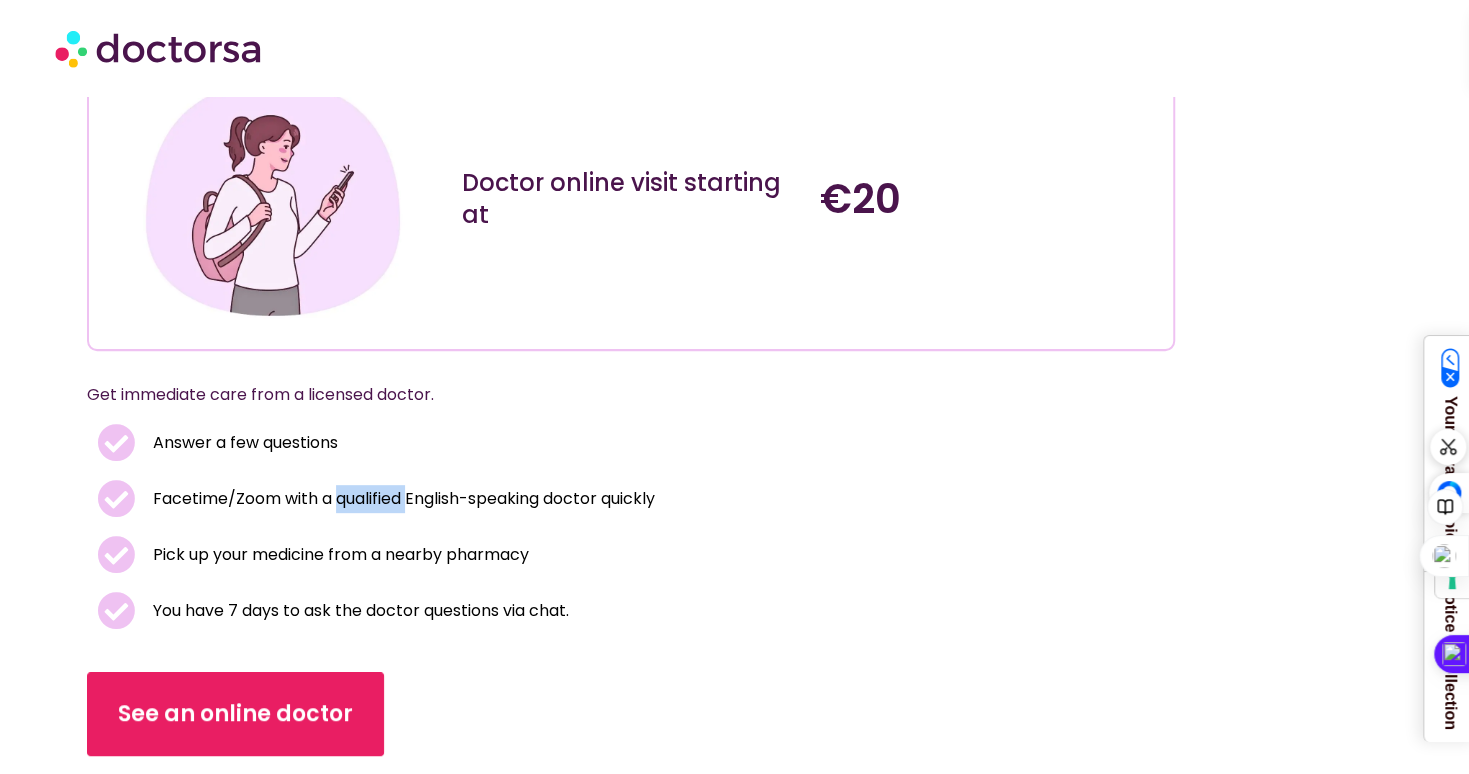 click on "Facetime/Zoom with a qualified English-speaking doctor quickly" at bounding box center (401, 499) 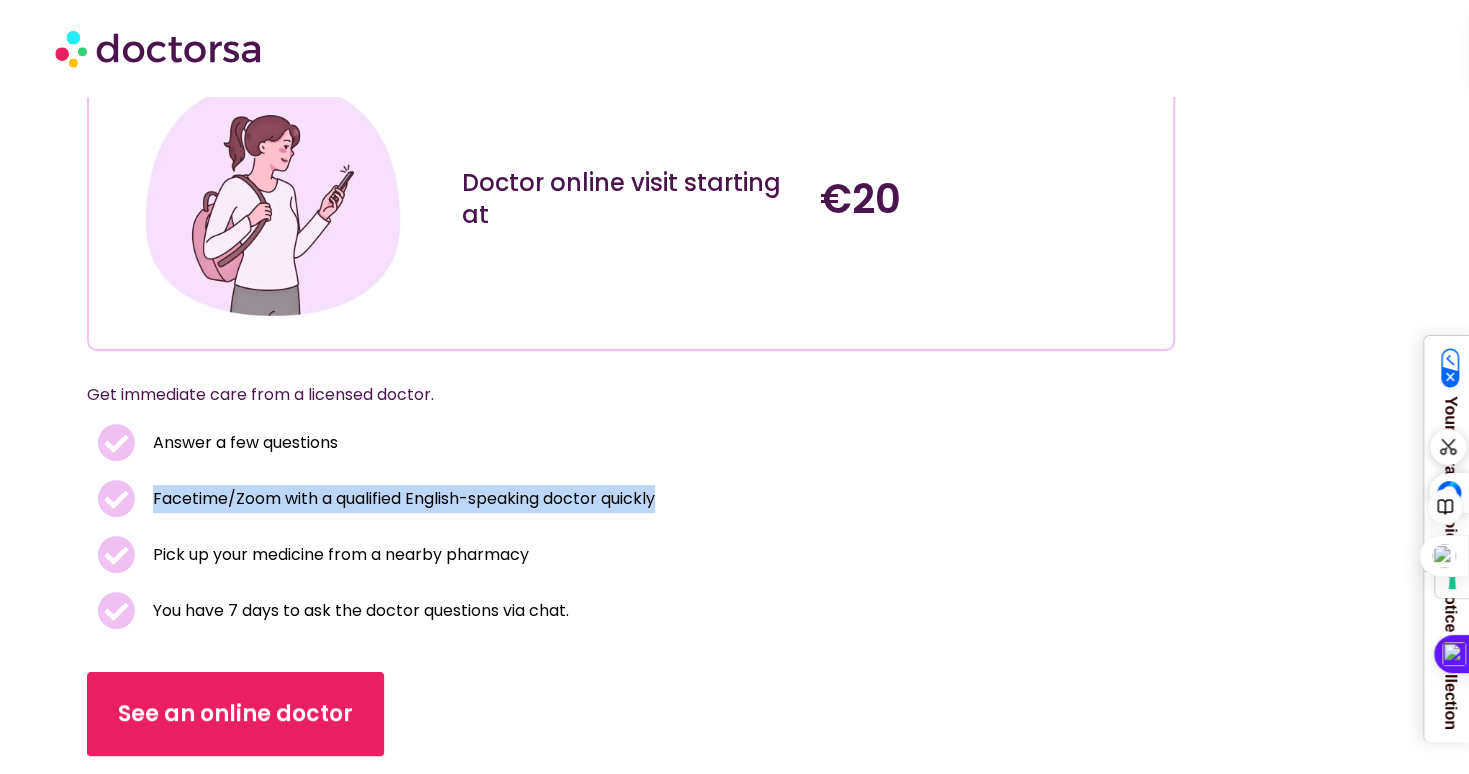 click on "Facetime/Zoom with a qualified English-speaking doctor quickly" at bounding box center [401, 499] 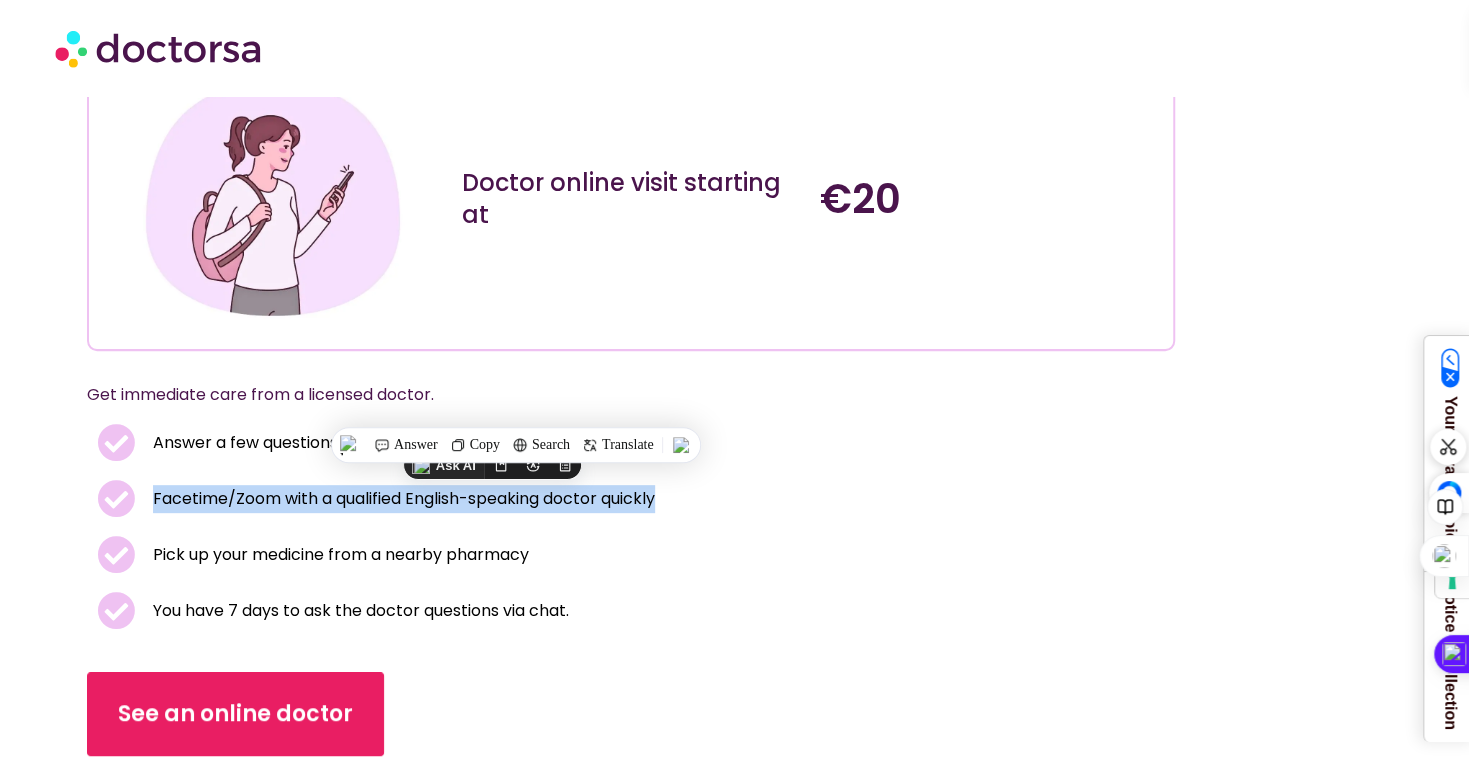 click 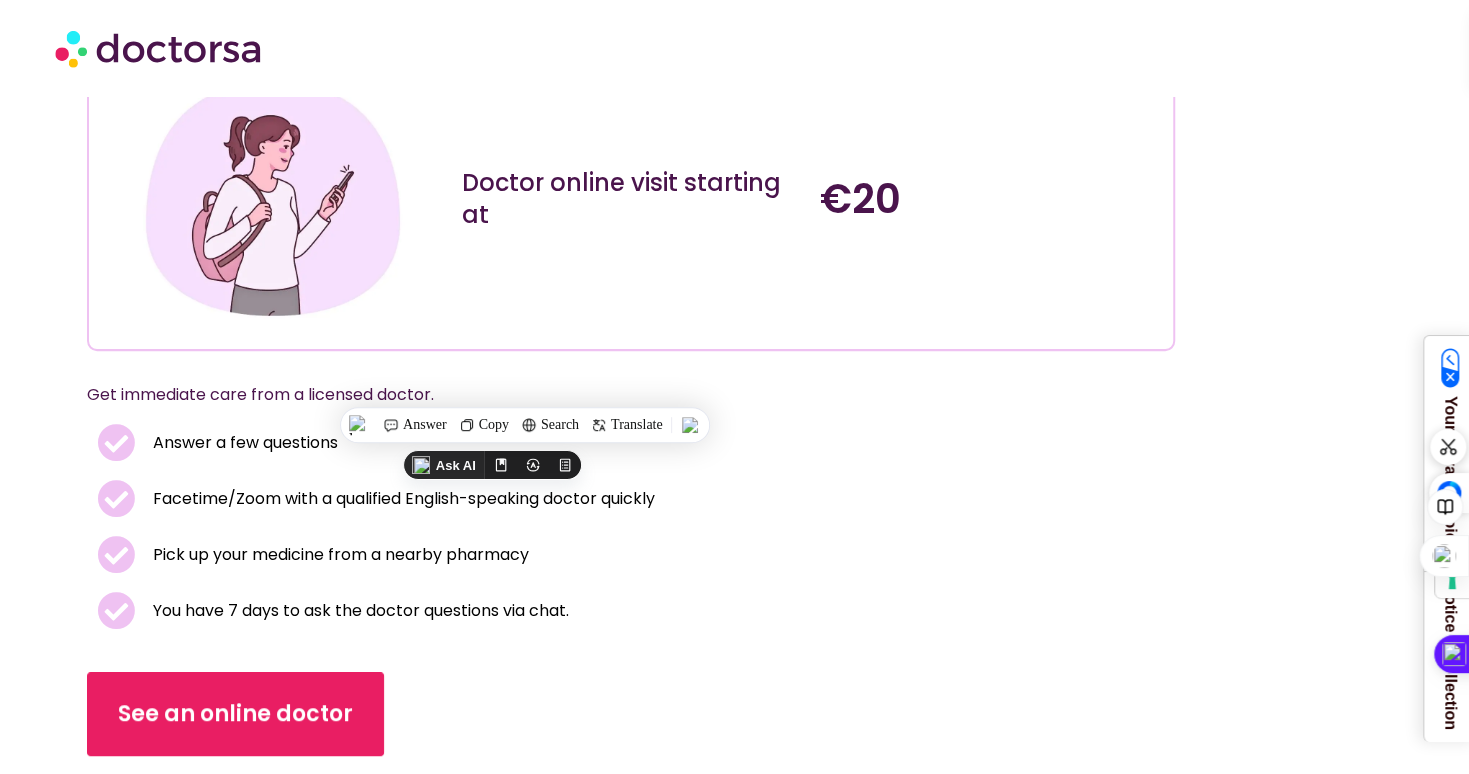 click on "Pick up your medicine from a nearby pharmacy" at bounding box center [338, 555] 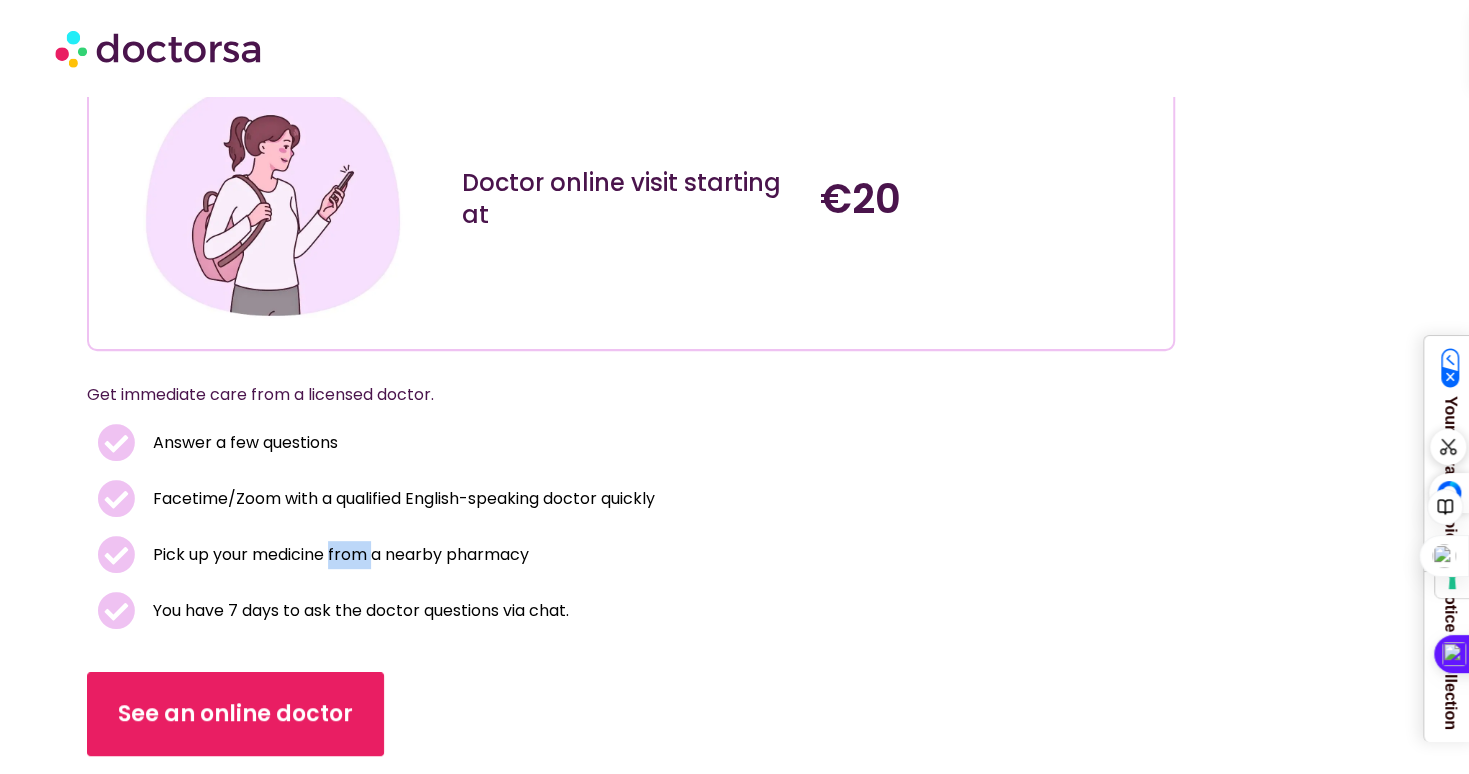 click on "Pick up your medicine from a nearby pharmacy" at bounding box center (338, 555) 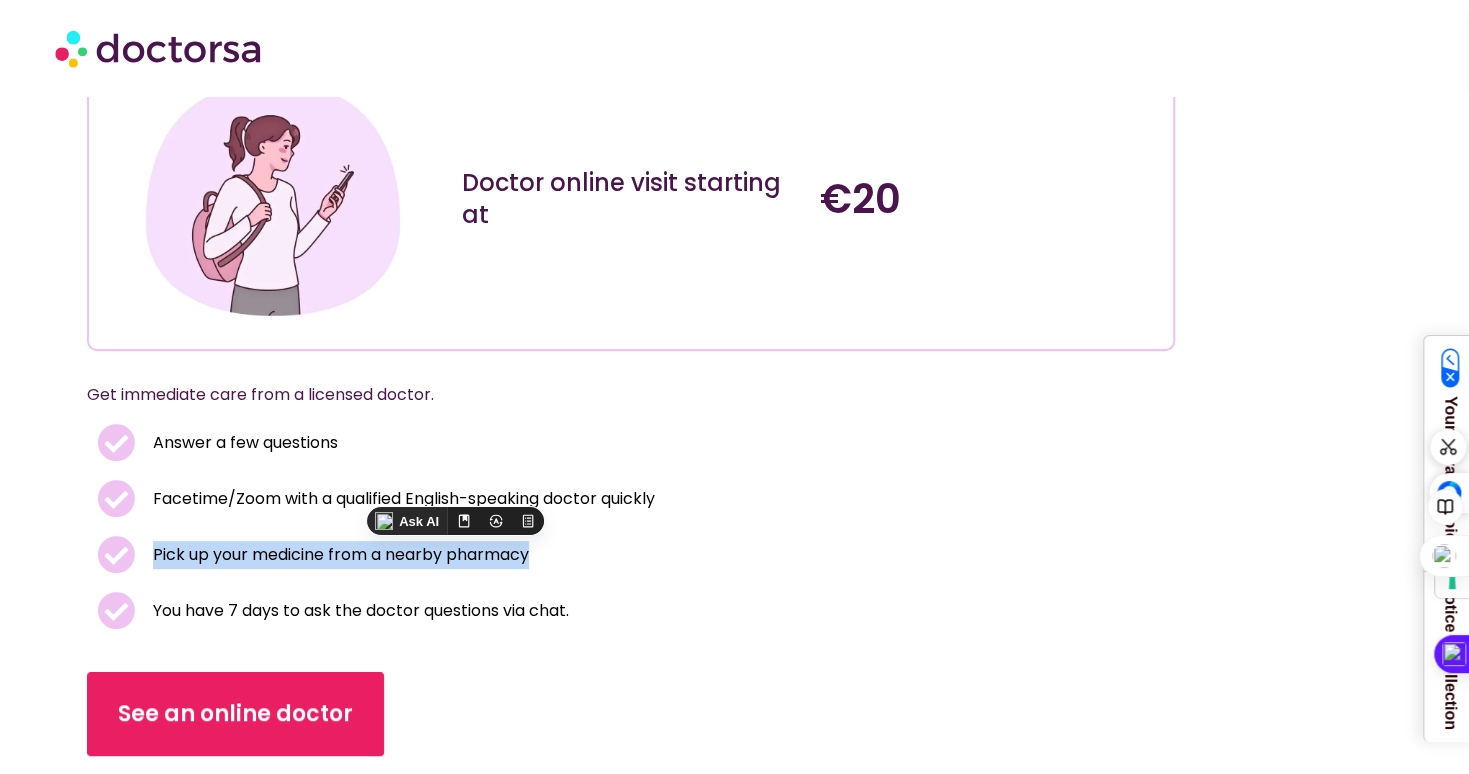 click on "Pick up your medicine from a nearby pharmacy" at bounding box center [338, 555] 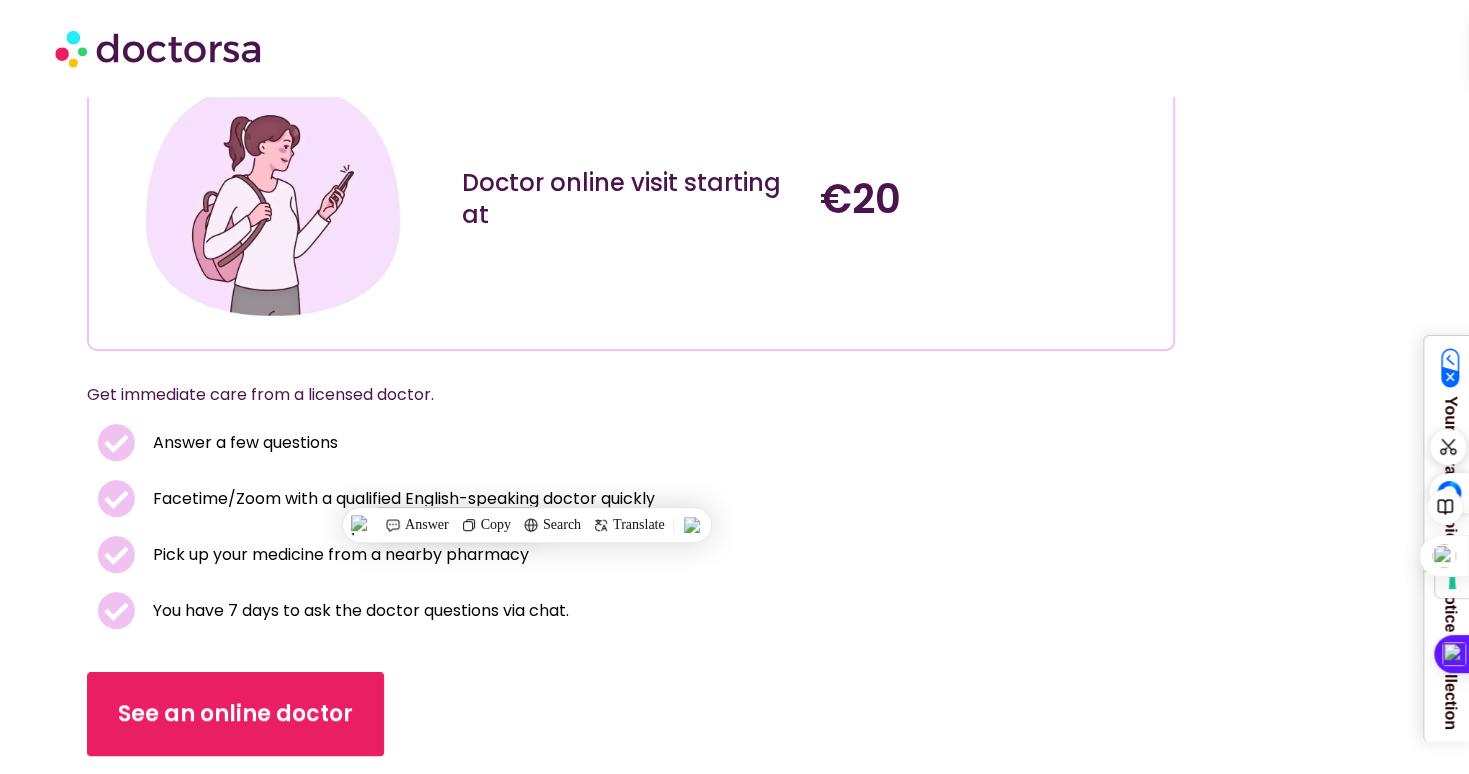 click on "You have 7 days to ask the doctor questions via chat." at bounding box center [358, 611] 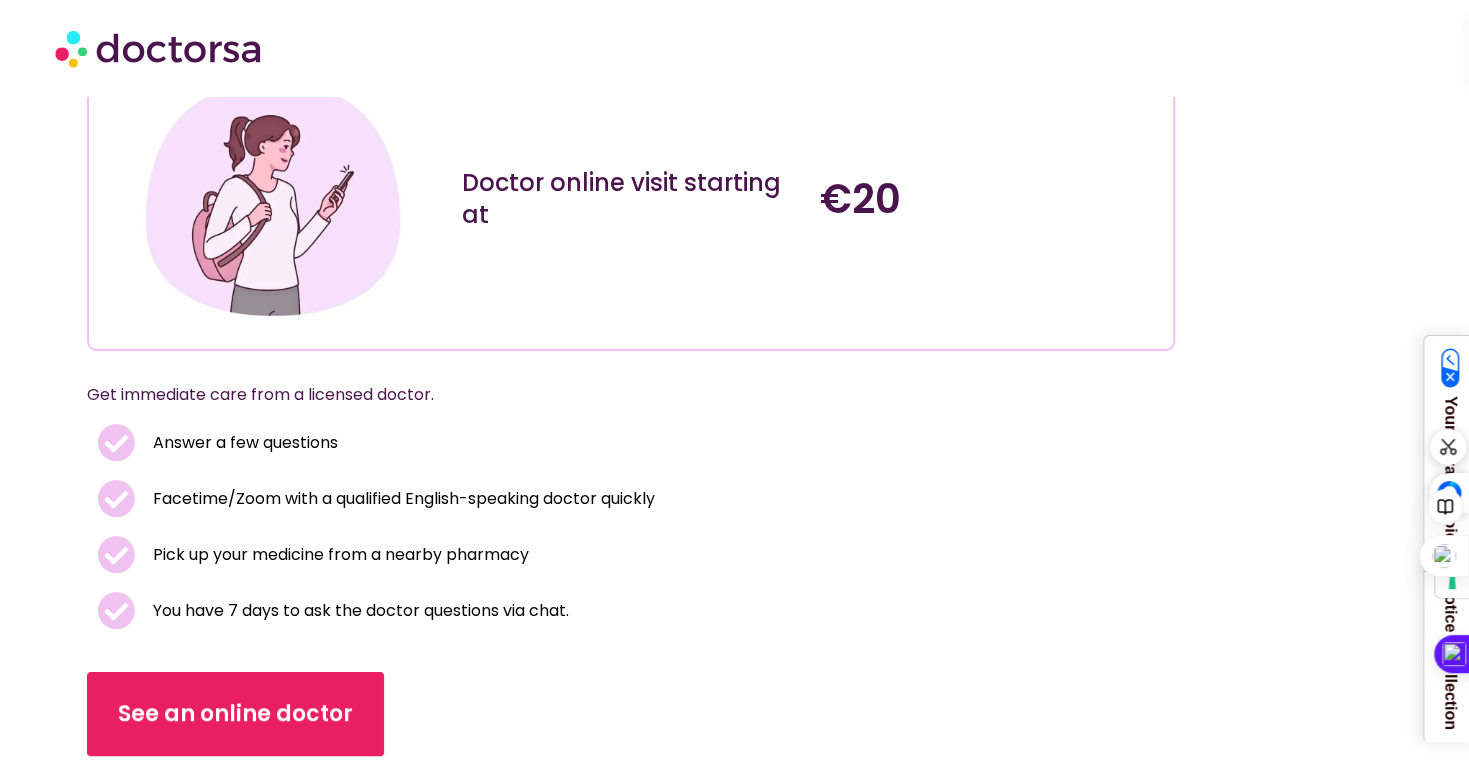 click on "You have 7 days to ask the doctor questions via chat." at bounding box center [358, 611] 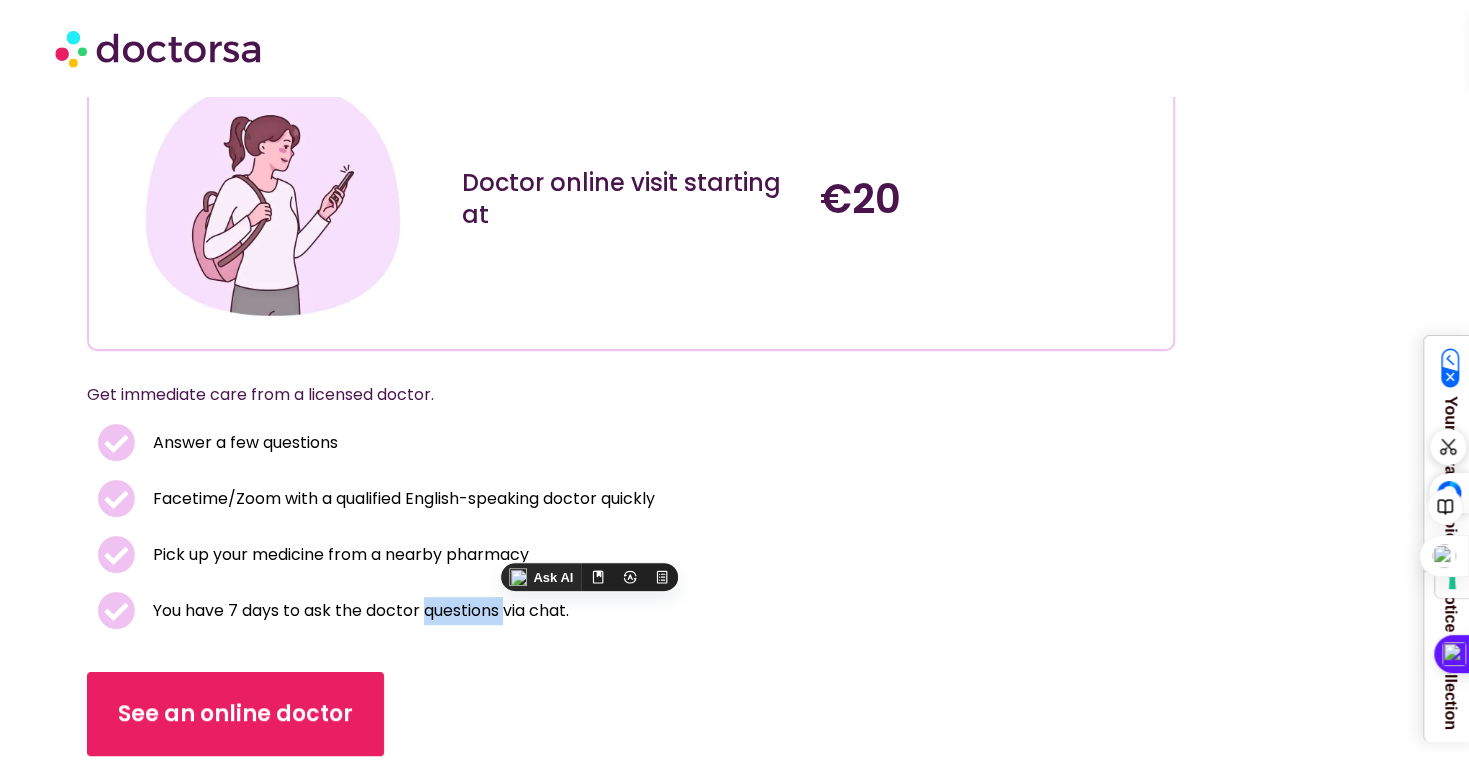 click on "You have 7 days to ask the doctor questions via chat." at bounding box center (358, 611) 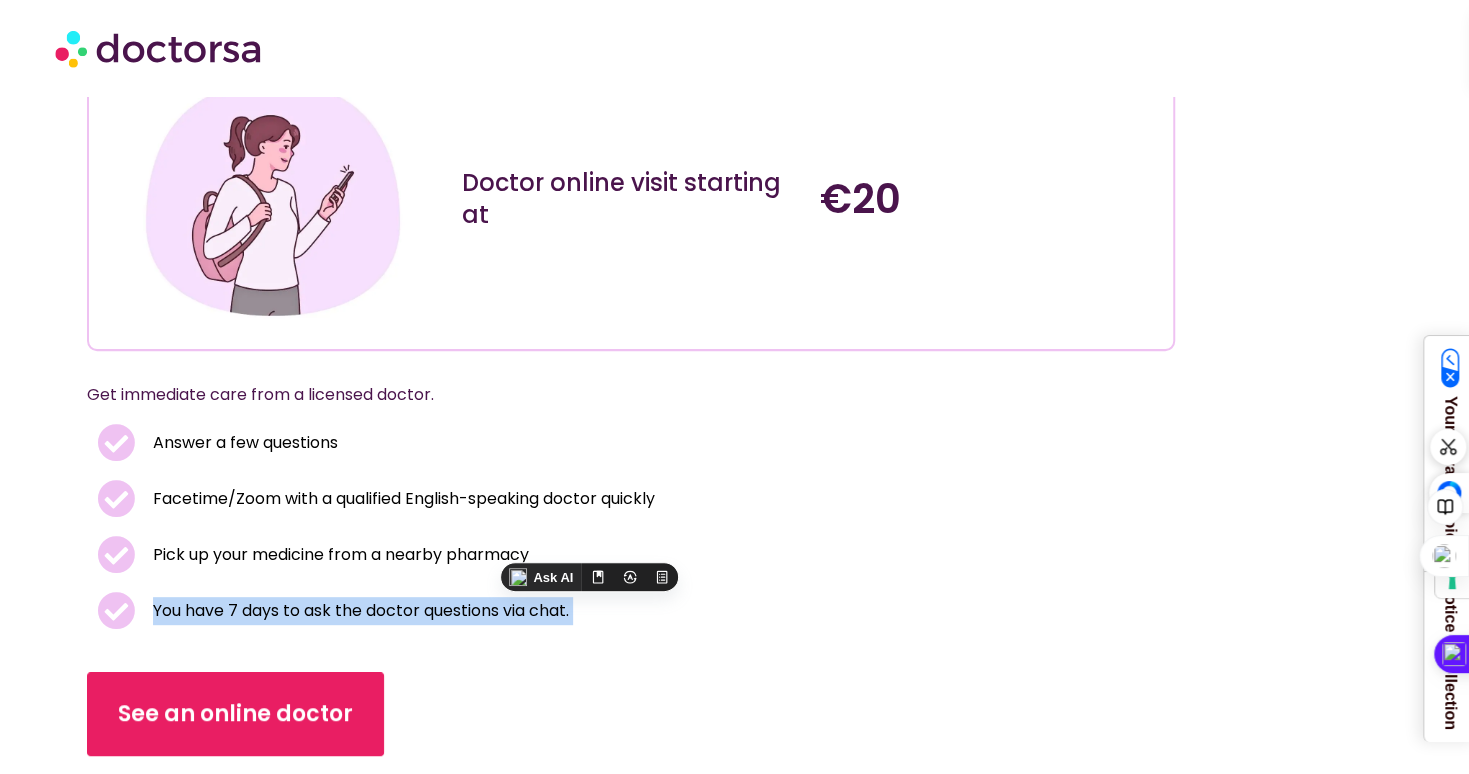 click at bounding box center (463, 622) 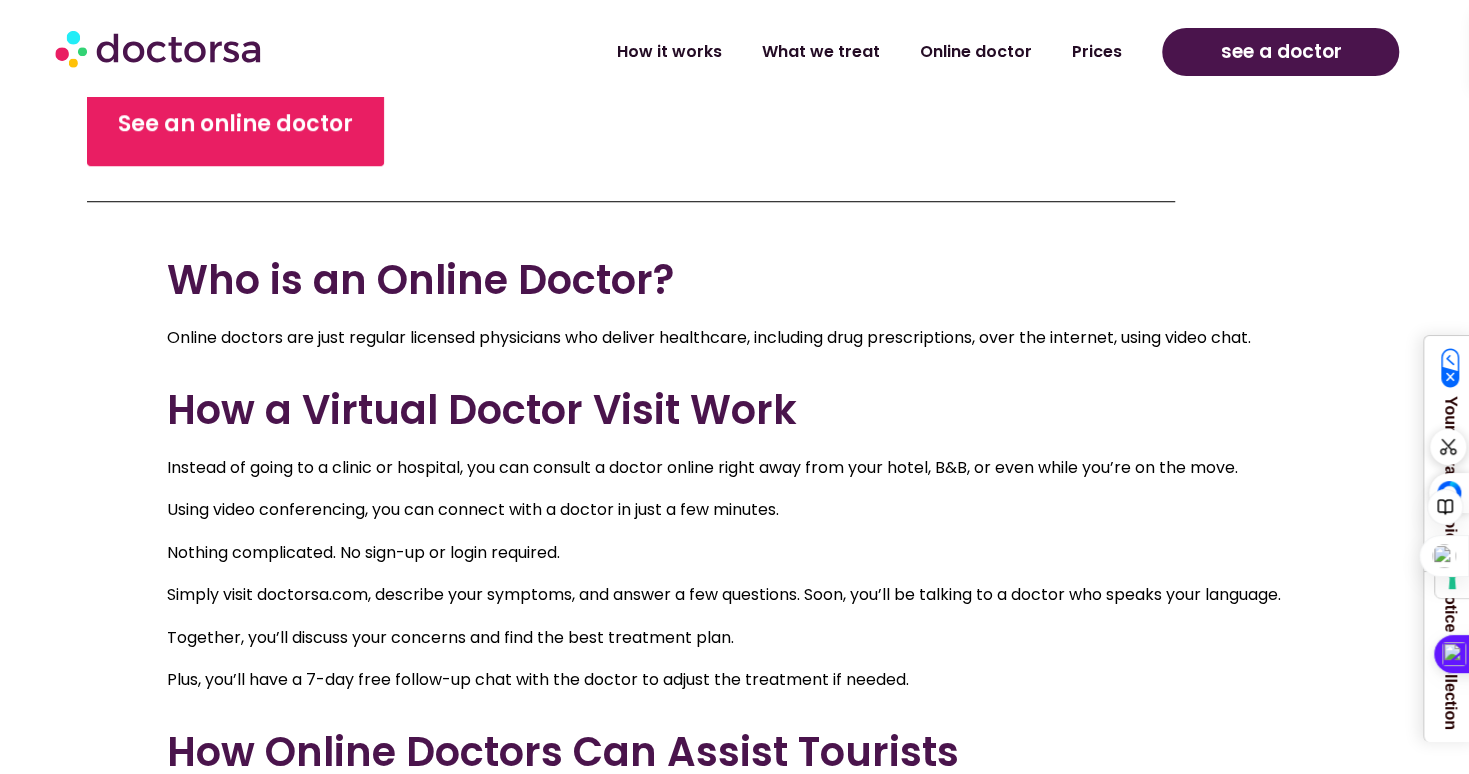scroll, scrollTop: 900, scrollLeft: 0, axis: vertical 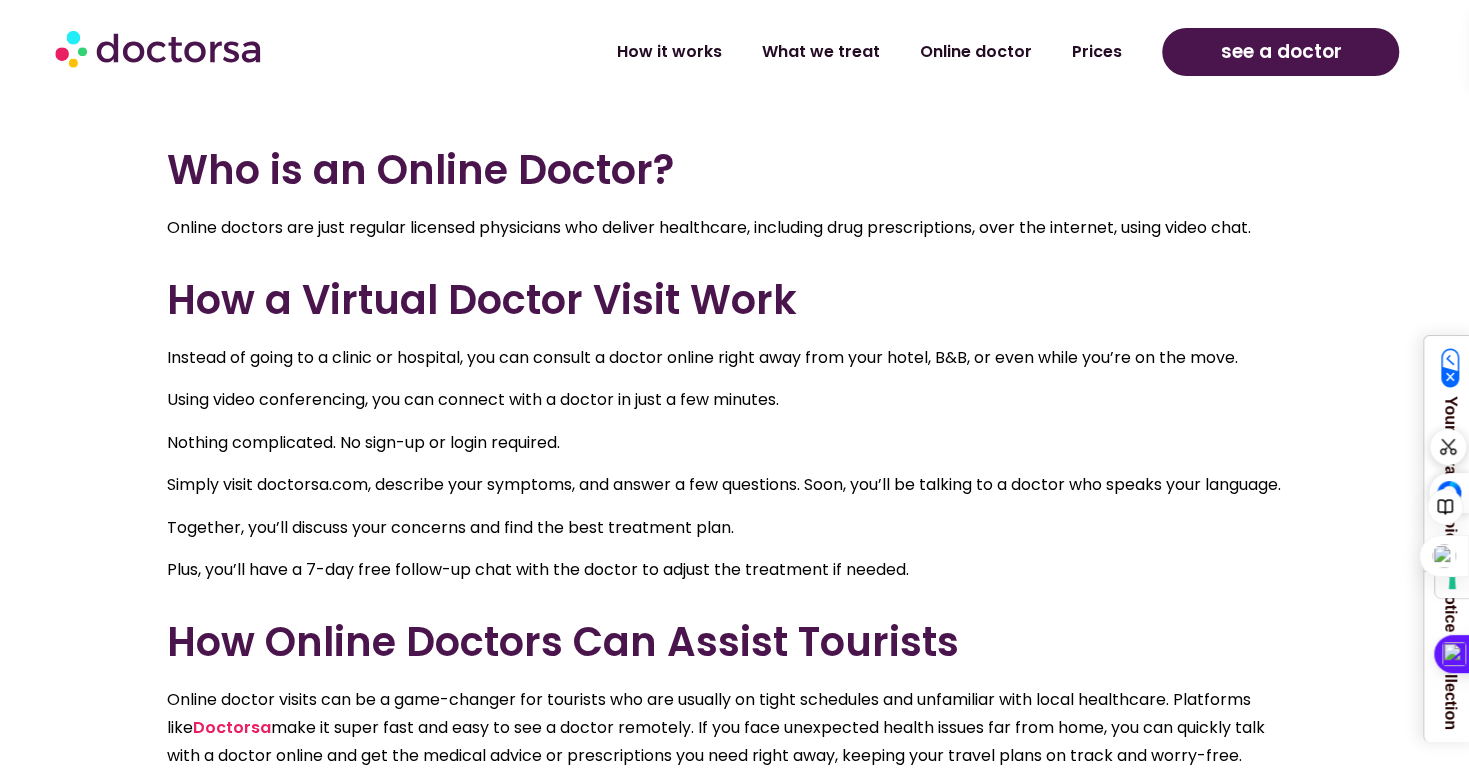 click on "Online doctors are just regular licensed physicians who deliver healthcare, including drug prescriptions, over the internet, using video chat." at bounding box center (727, 228) 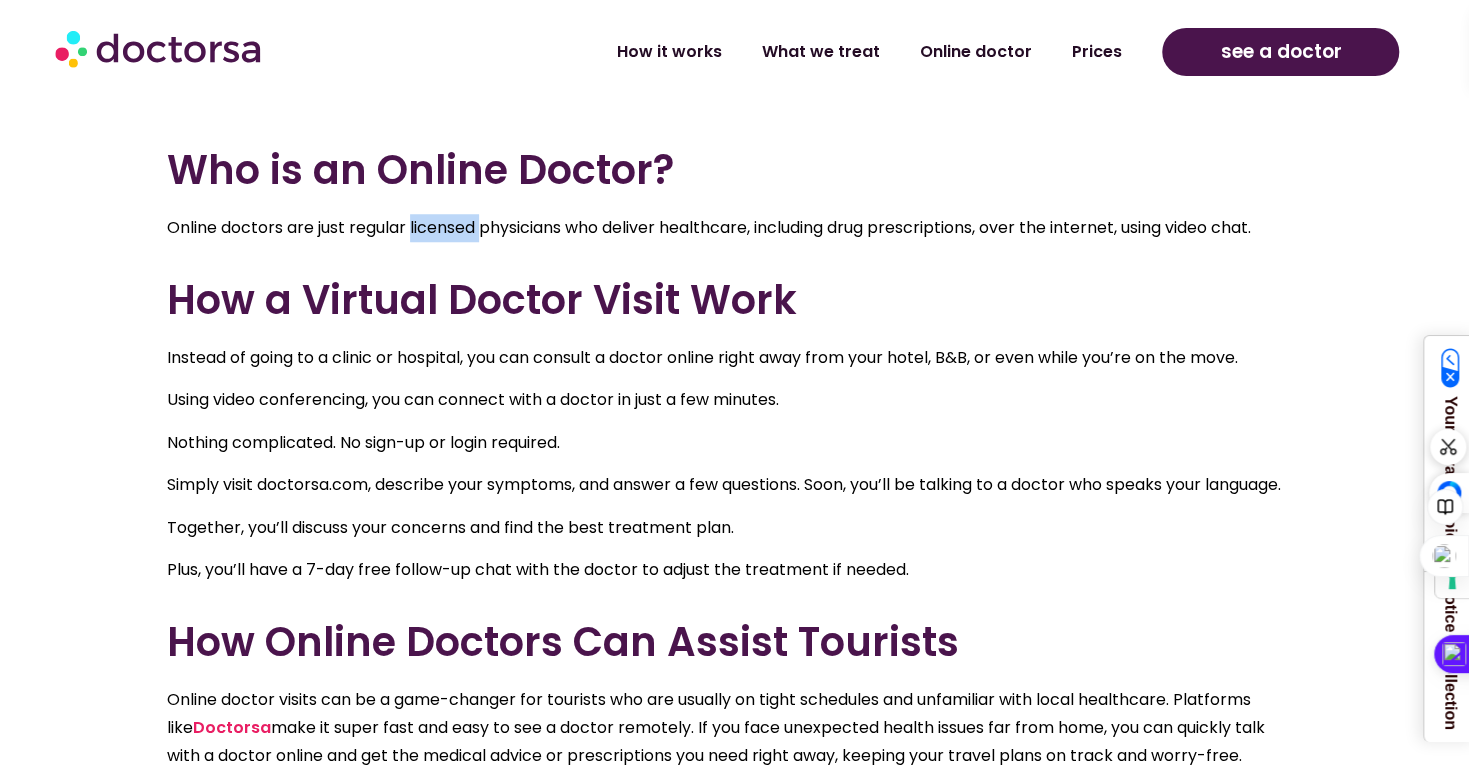 click on "Online doctors are just regular licensed physicians who deliver healthcare, including drug prescriptions, over the internet, using video chat." at bounding box center [727, 228] 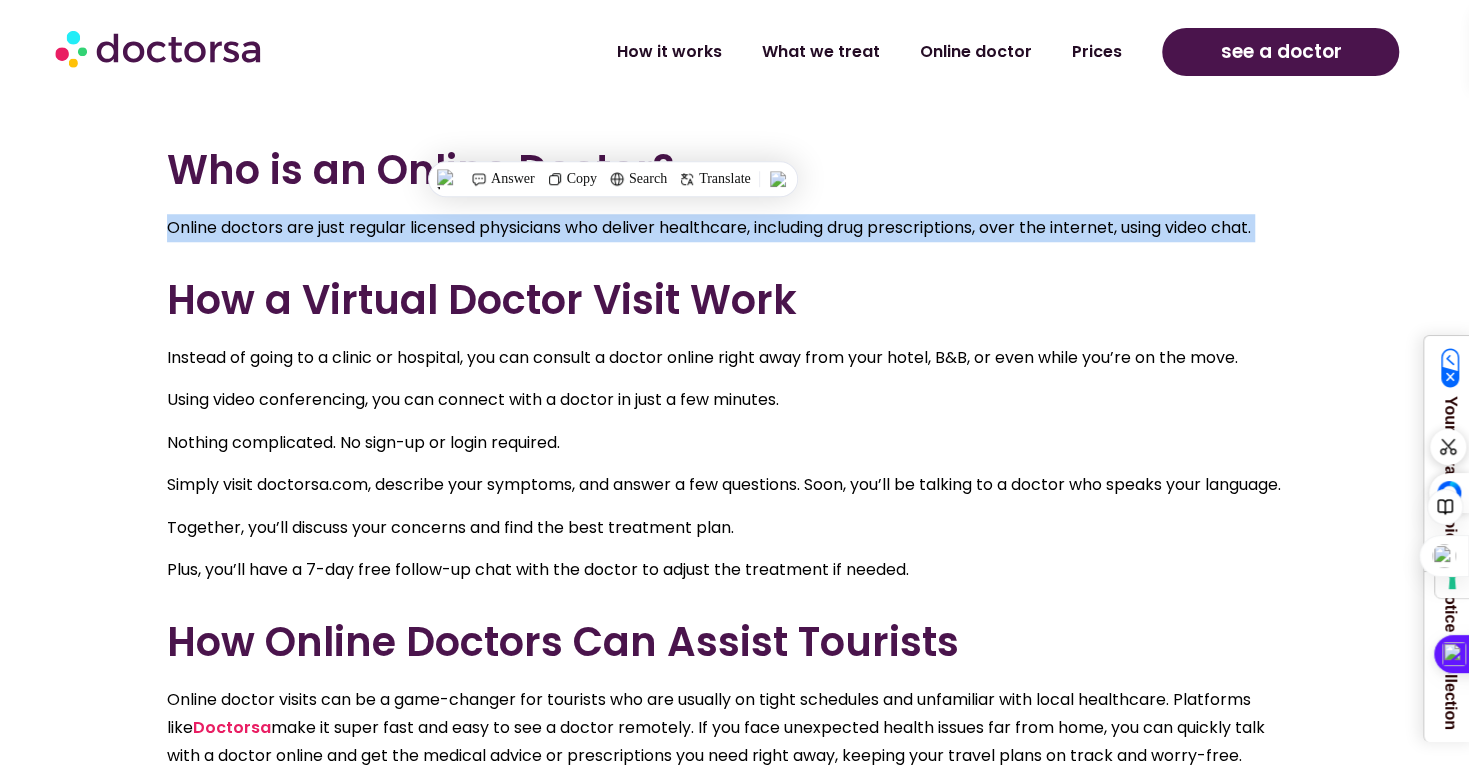 click on "Online doctors are just regular licensed physicians who deliver healthcare, including drug prescriptions, over the internet, using video chat." at bounding box center [727, 228] 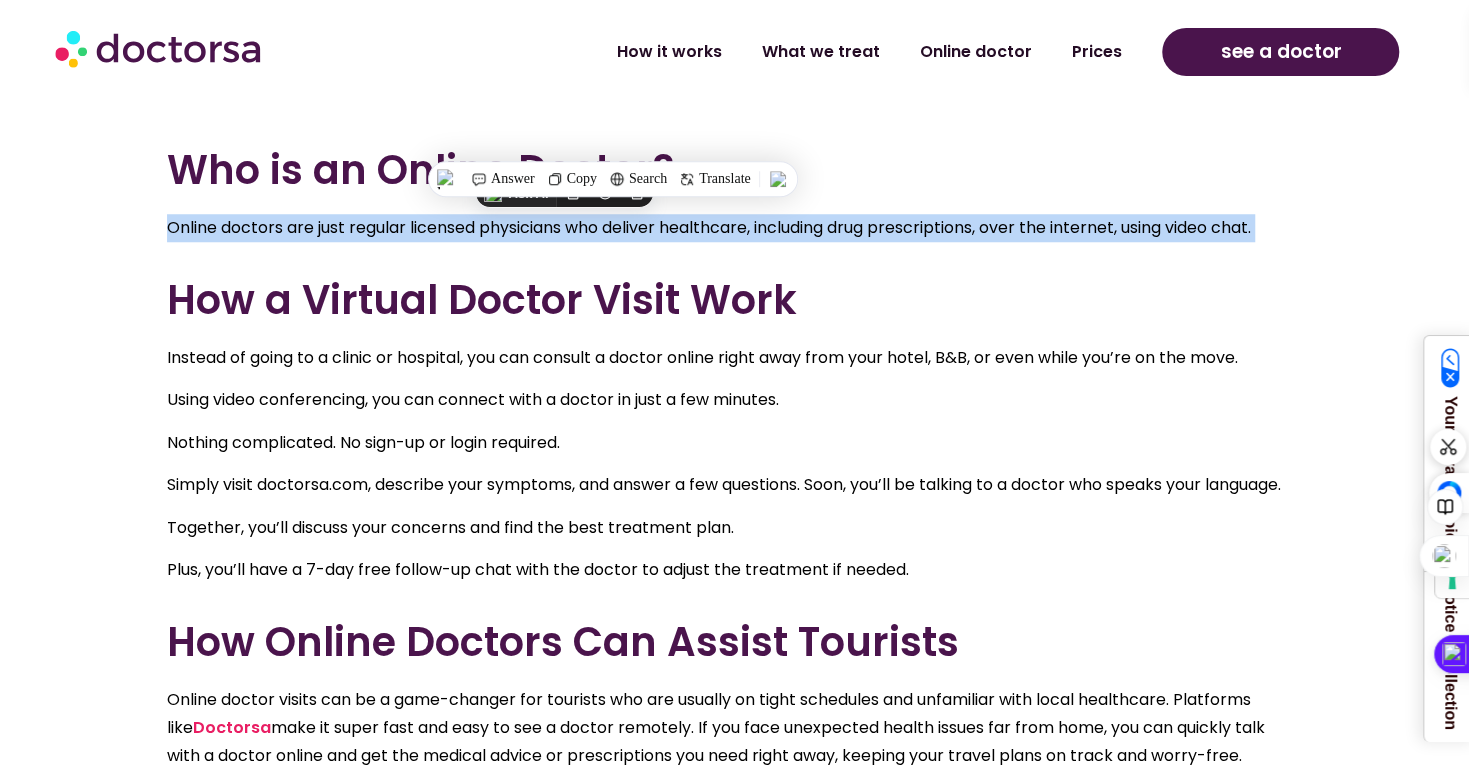 click 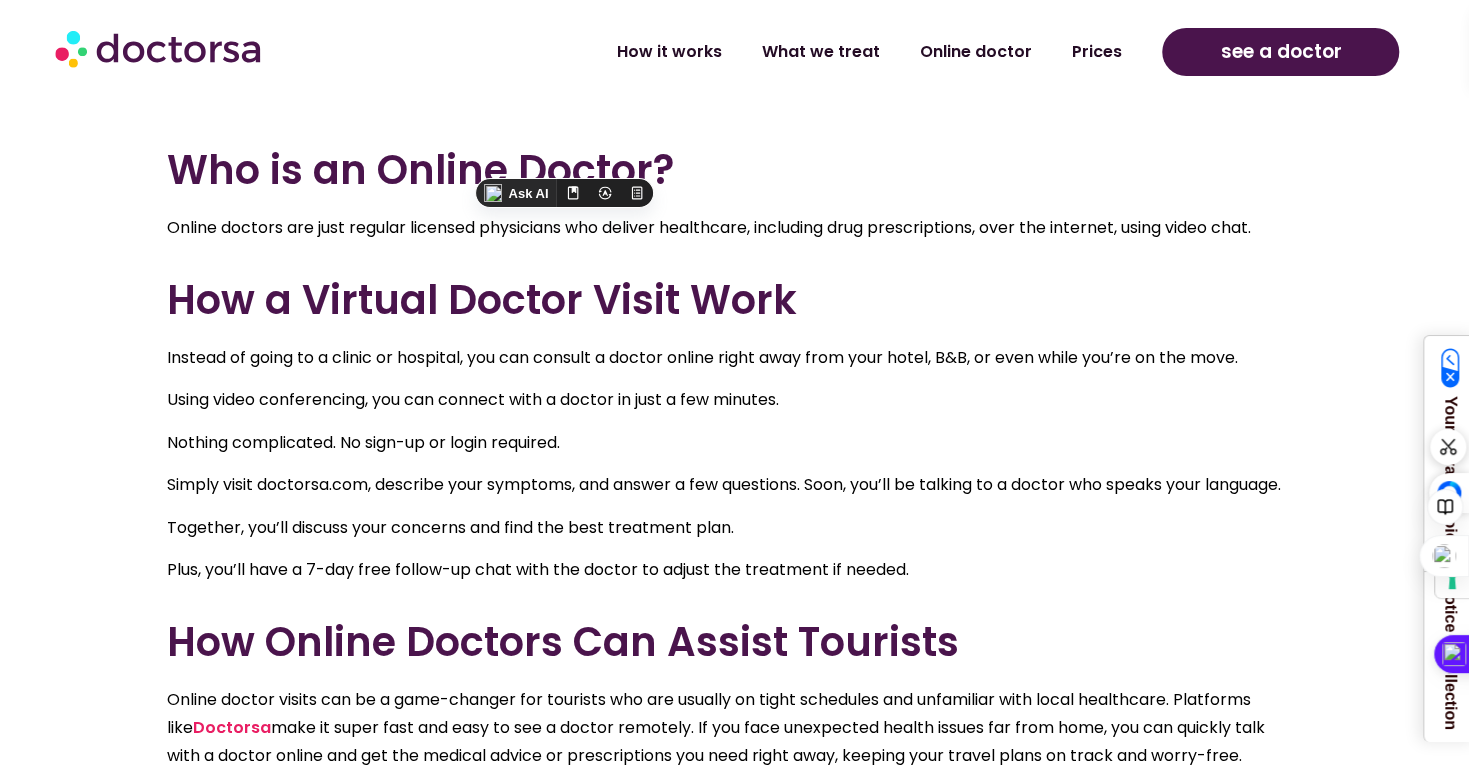 click on "How a Virtual Doctor Visit Work" at bounding box center (727, 300) 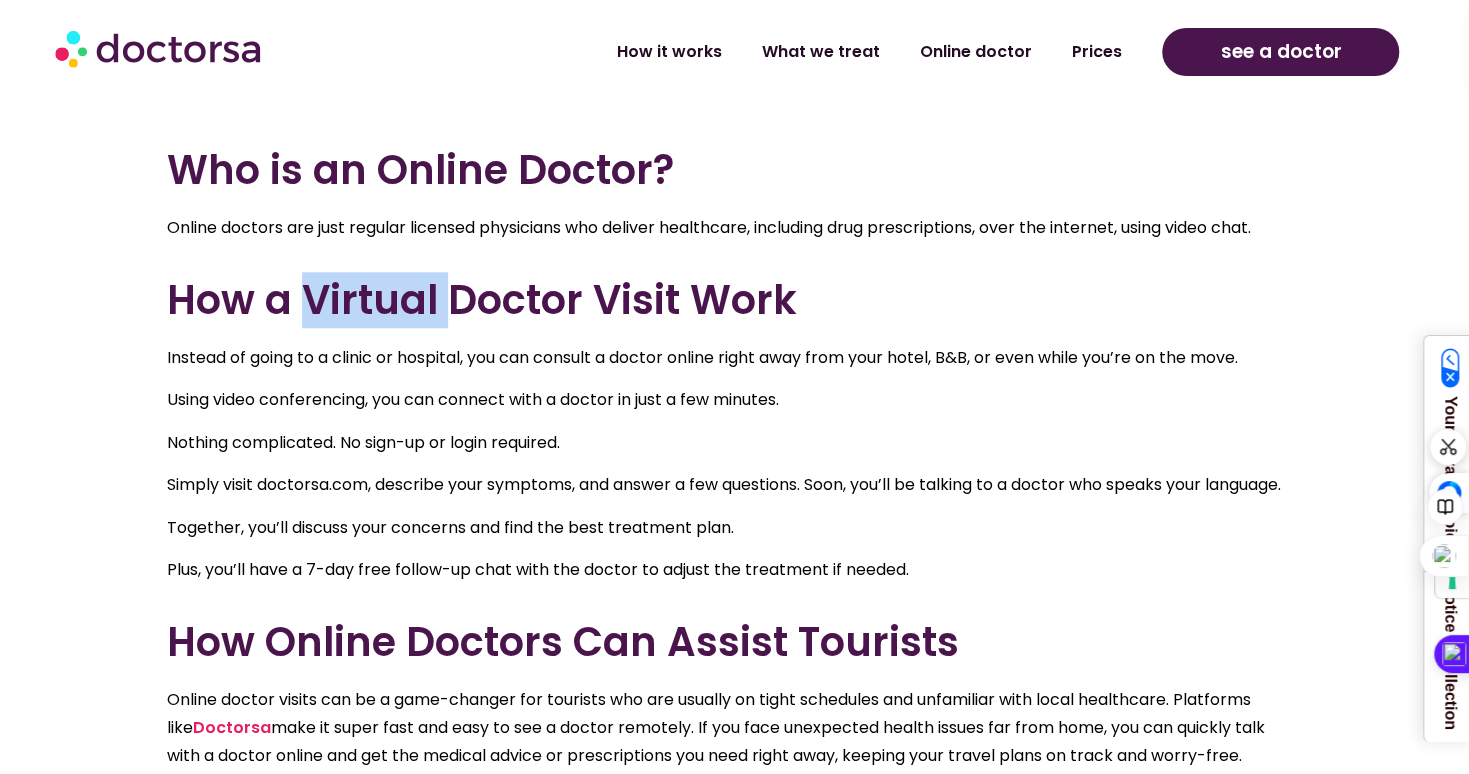 click on "How a Virtual Doctor Visit Work" at bounding box center (727, 300) 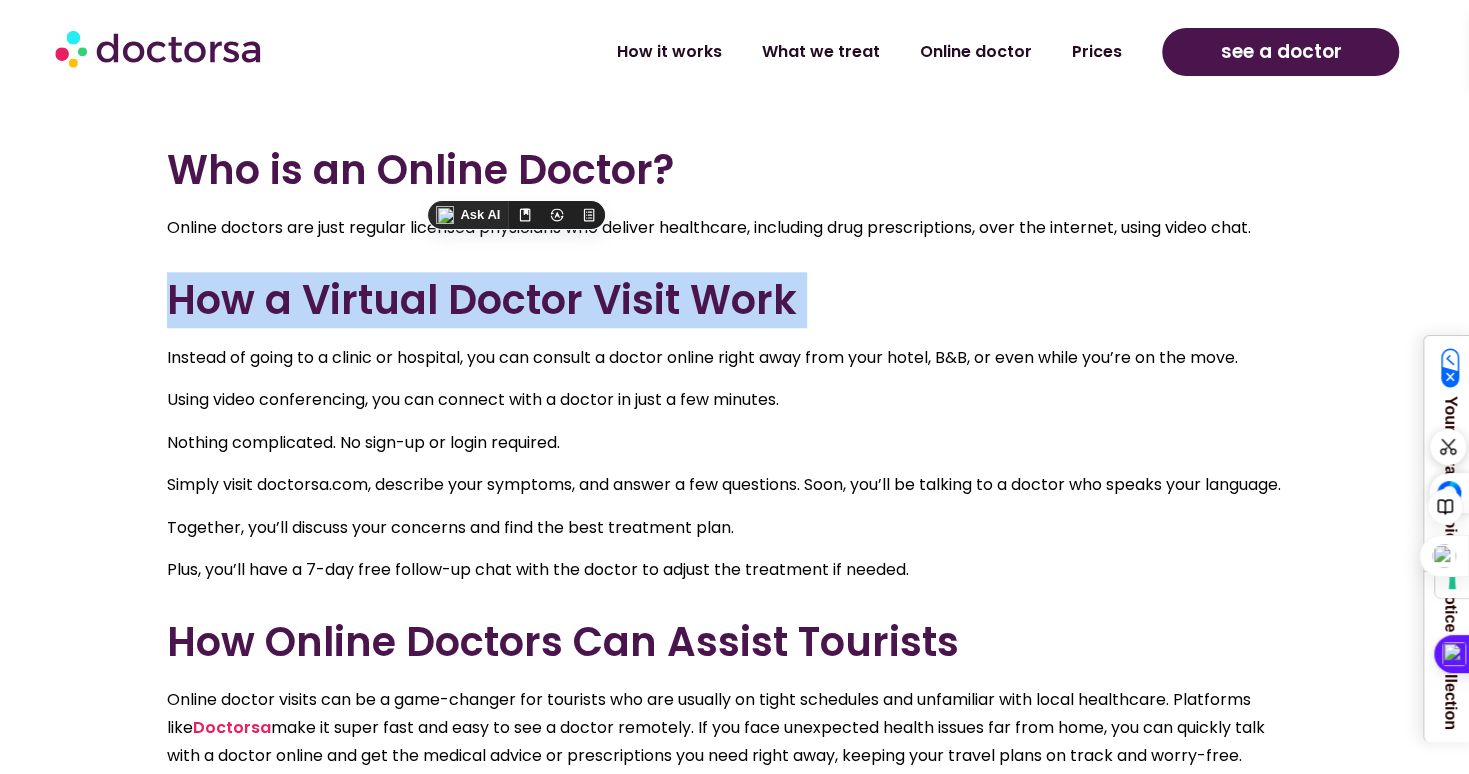 click on "How a Virtual Doctor Visit Work" at bounding box center [727, 300] 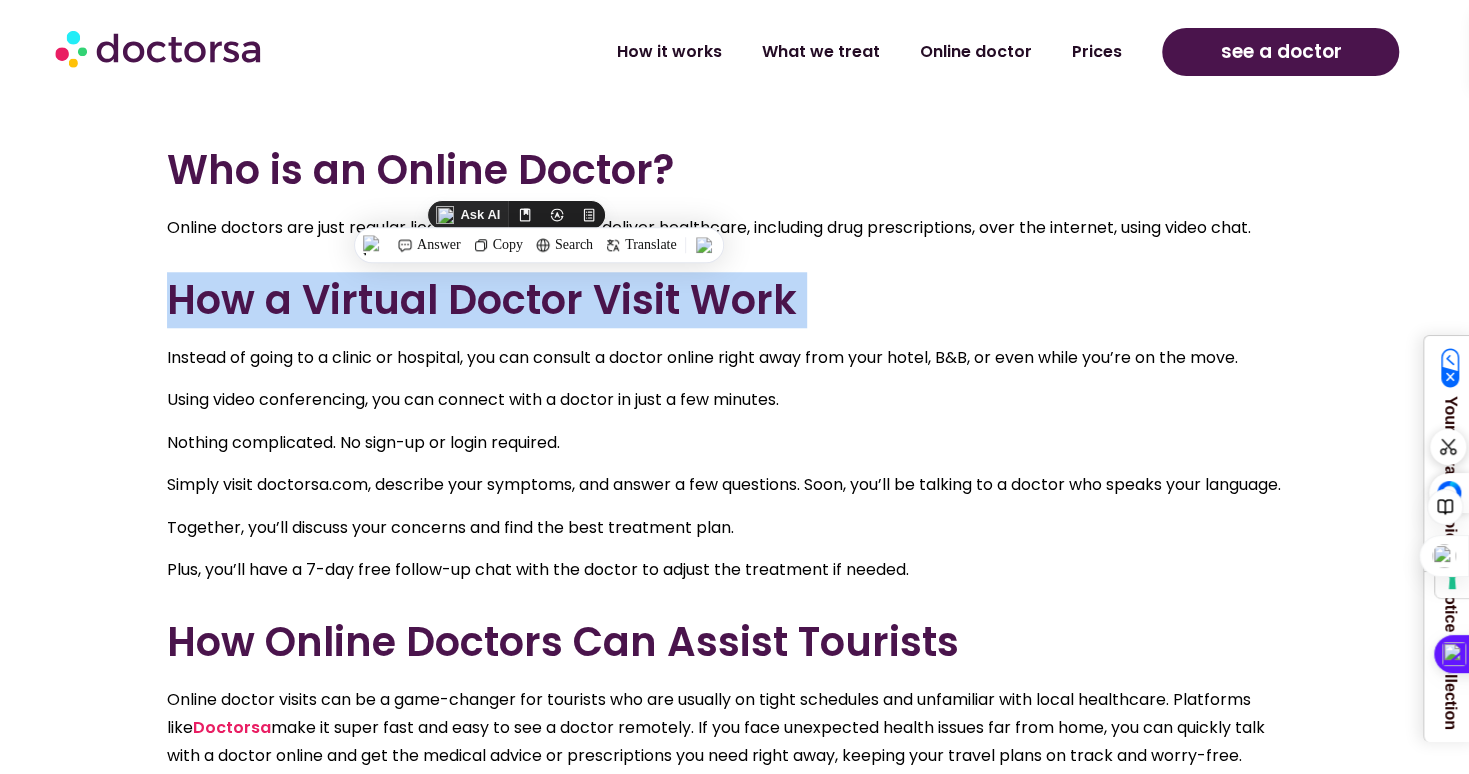click at bounding box center [351, 243] 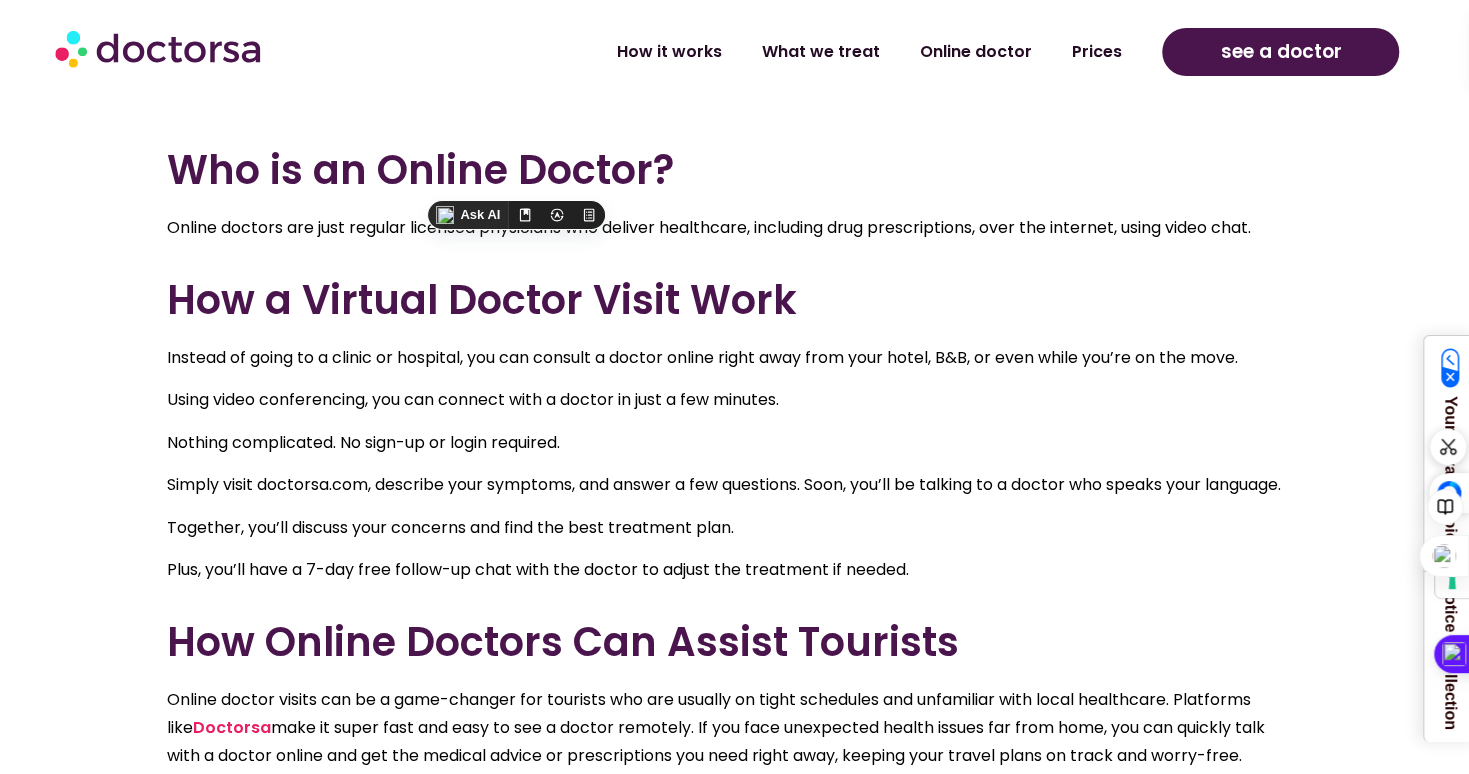 click on "Instead of going to a clinic or hospital, you can consult a doctor online right away from your hotel, B&B, or even while you’re on the move." at bounding box center (727, 358) 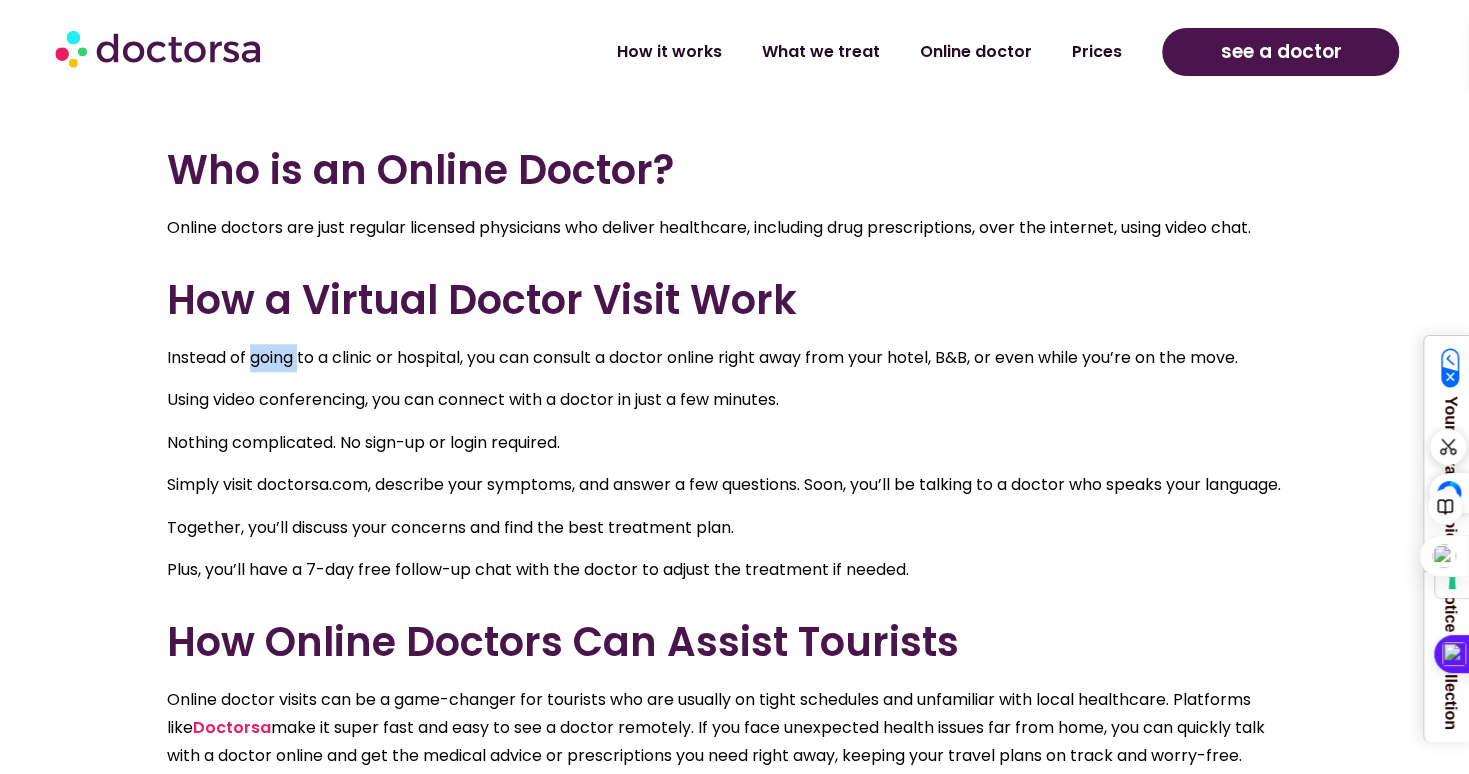 click on "Instead of going to a clinic or hospital, you can consult a doctor online right away from your hotel, B&B, or even while you’re on the move." at bounding box center (727, 358) 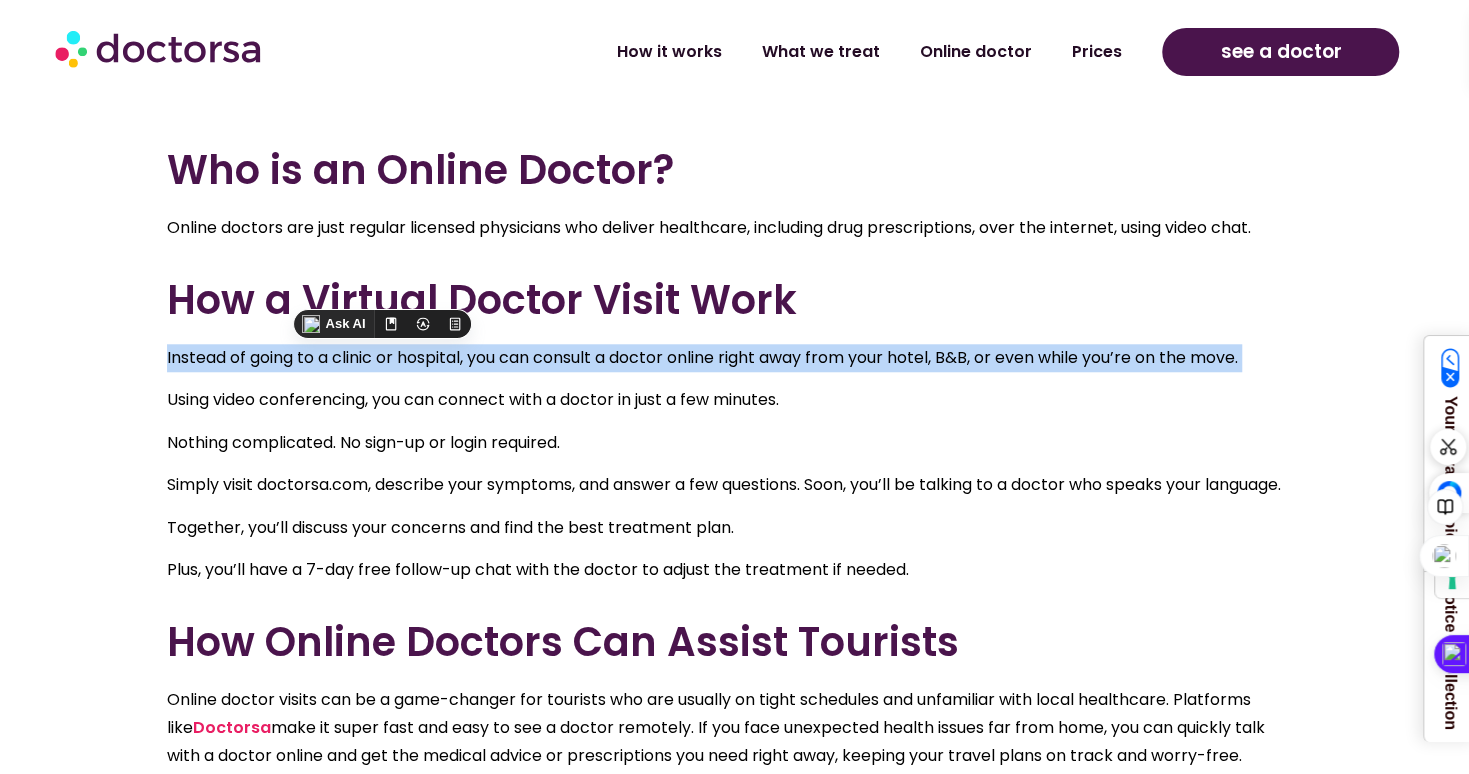 click on "Instead of going to a clinic or hospital, you can consult a doctor online right away from your hotel, B&B, or even while you’re on the move." at bounding box center [727, 358] 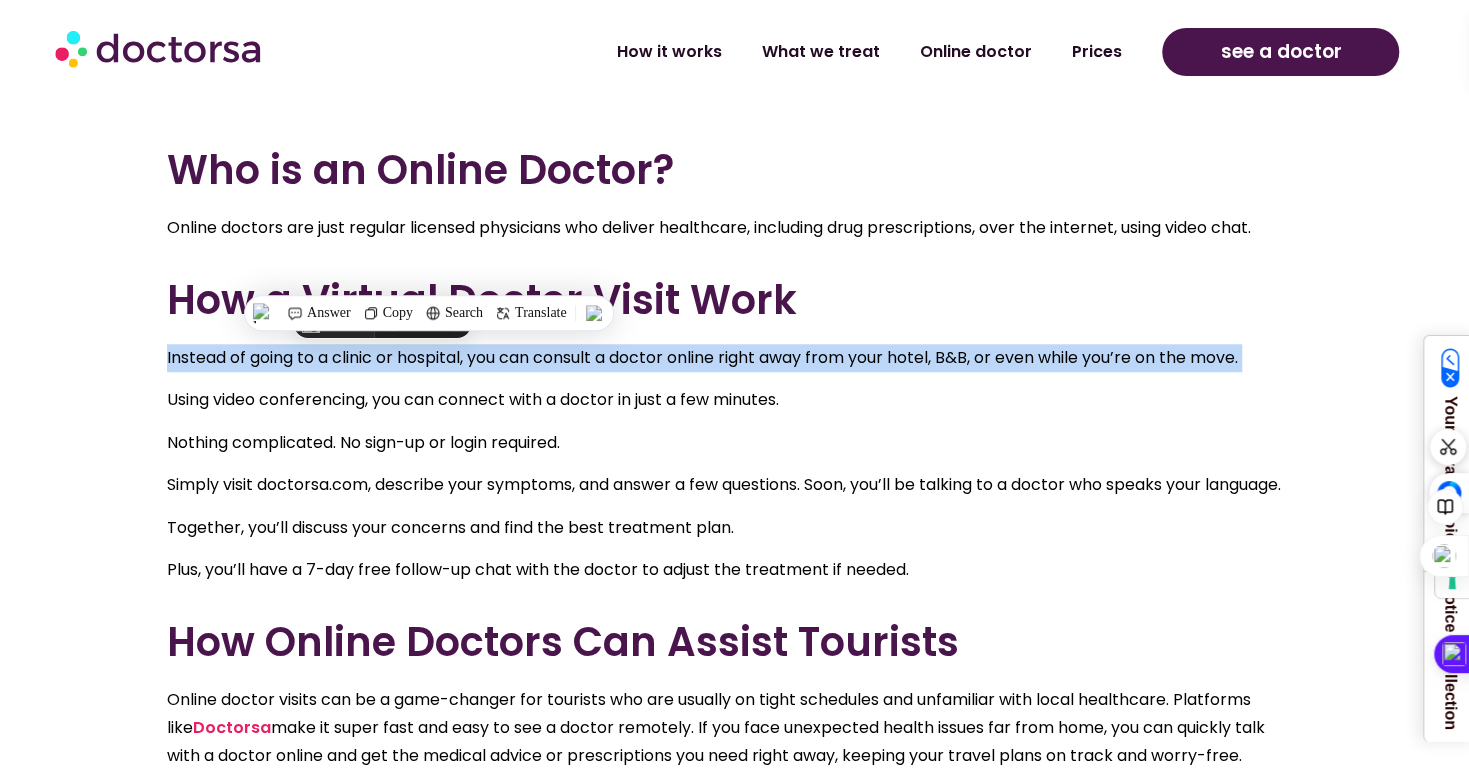 click at bounding box center (241, 369) 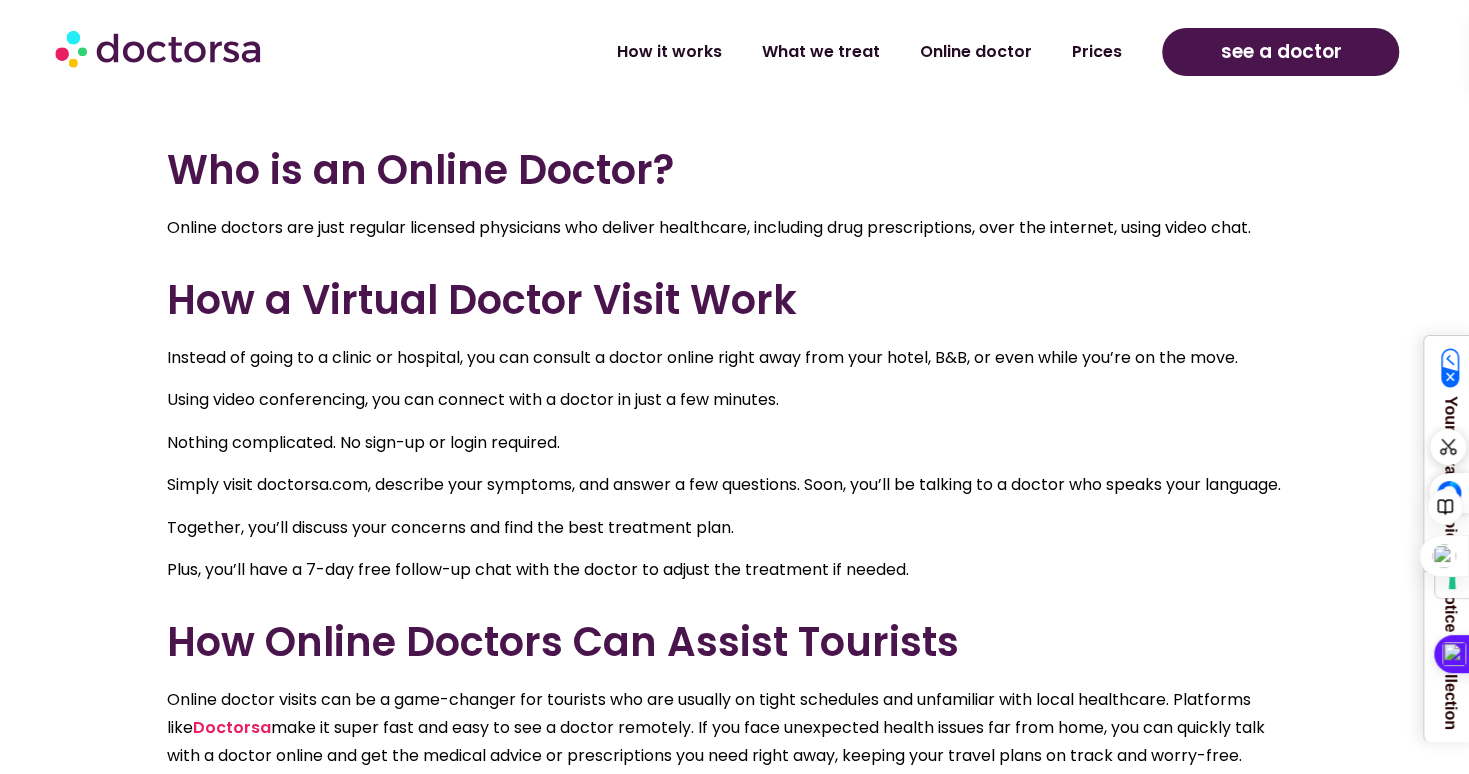 click on "Using video conferencing, you can connect with a doctor in just a few minutes." at bounding box center (727, 400) 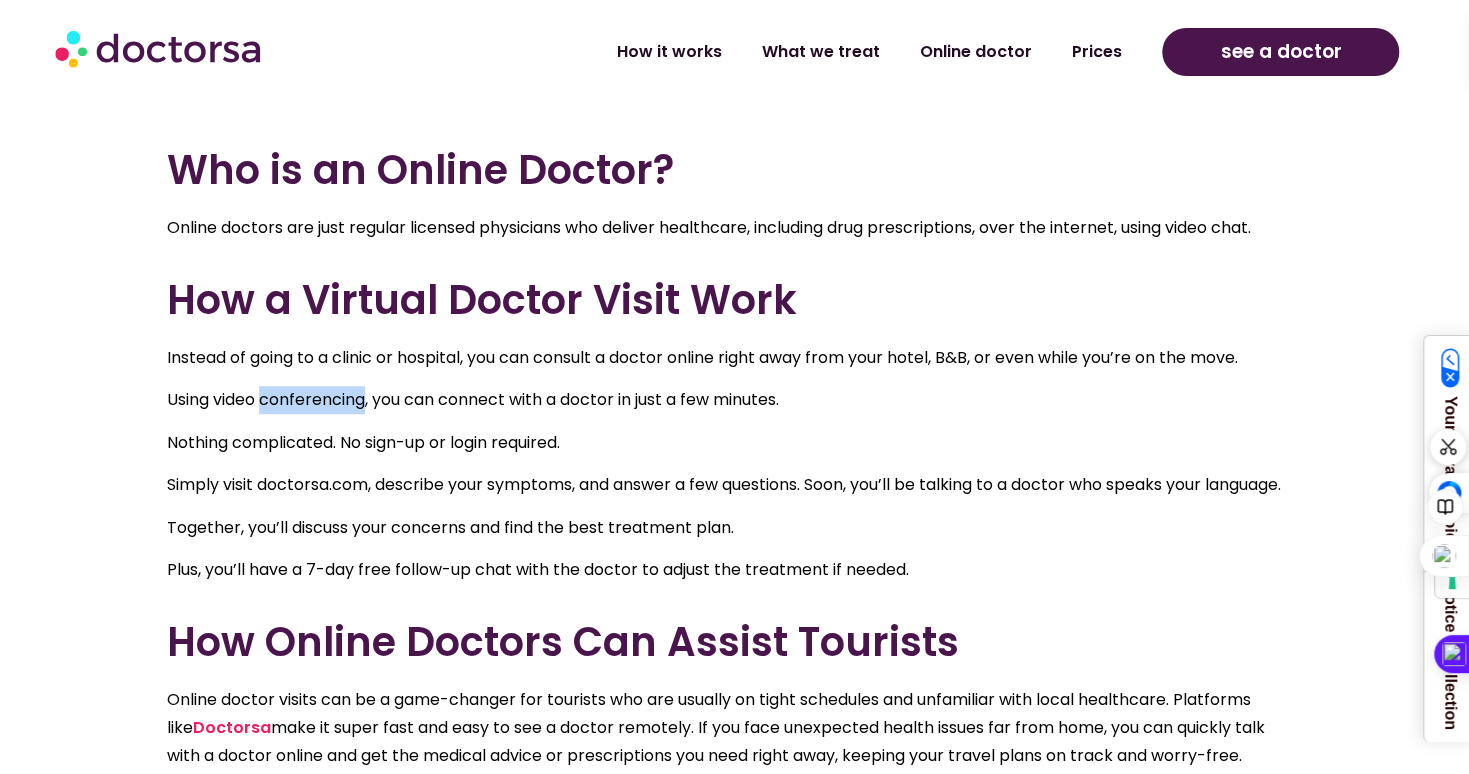 click on "Using video conferencing, you can connect with a doctor in just a few minutes." at bounding box center [727, 400] 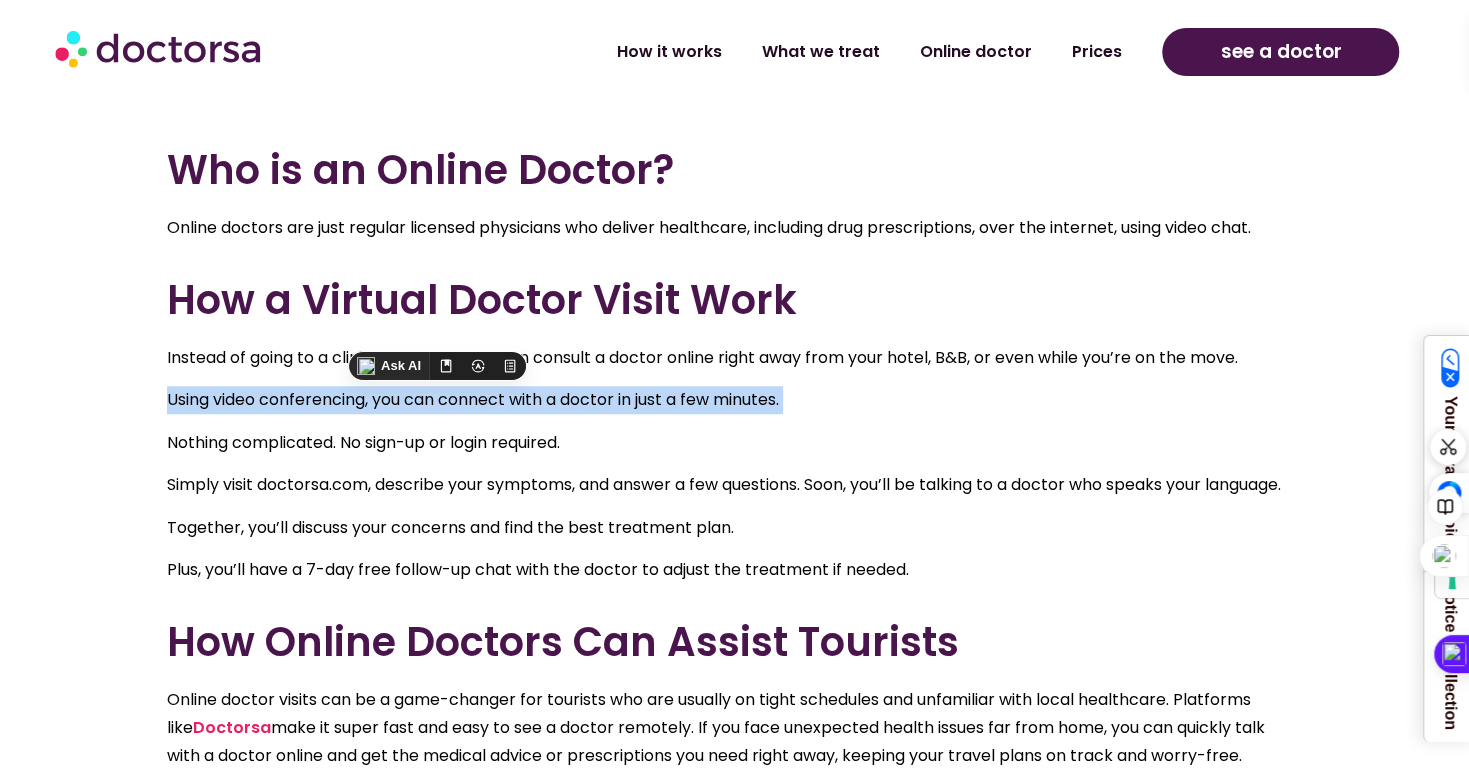 click on "Using video conferencing, you can connect with a doctor in just a few minutes." at bounding box center [727, 400] 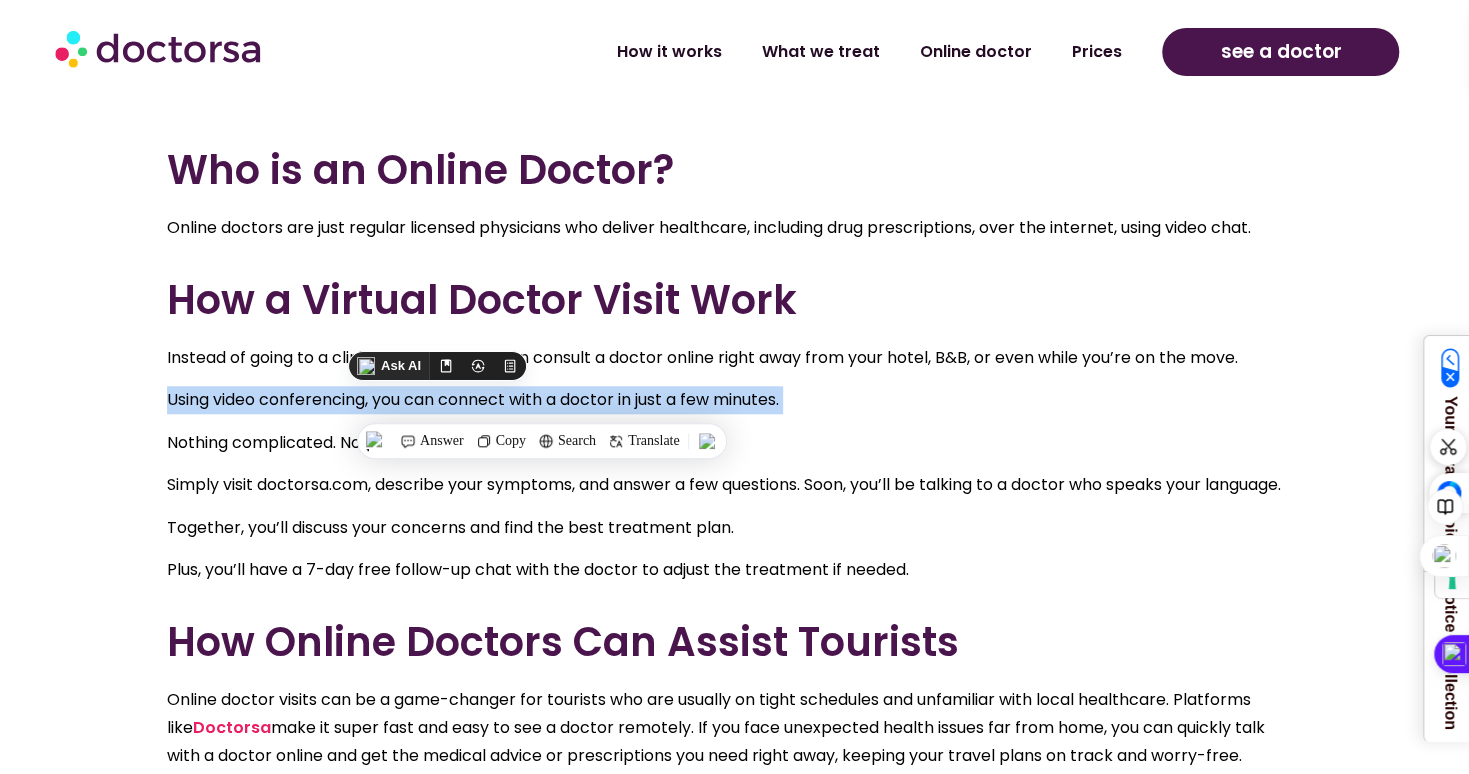click at bounding box center [324, 411] 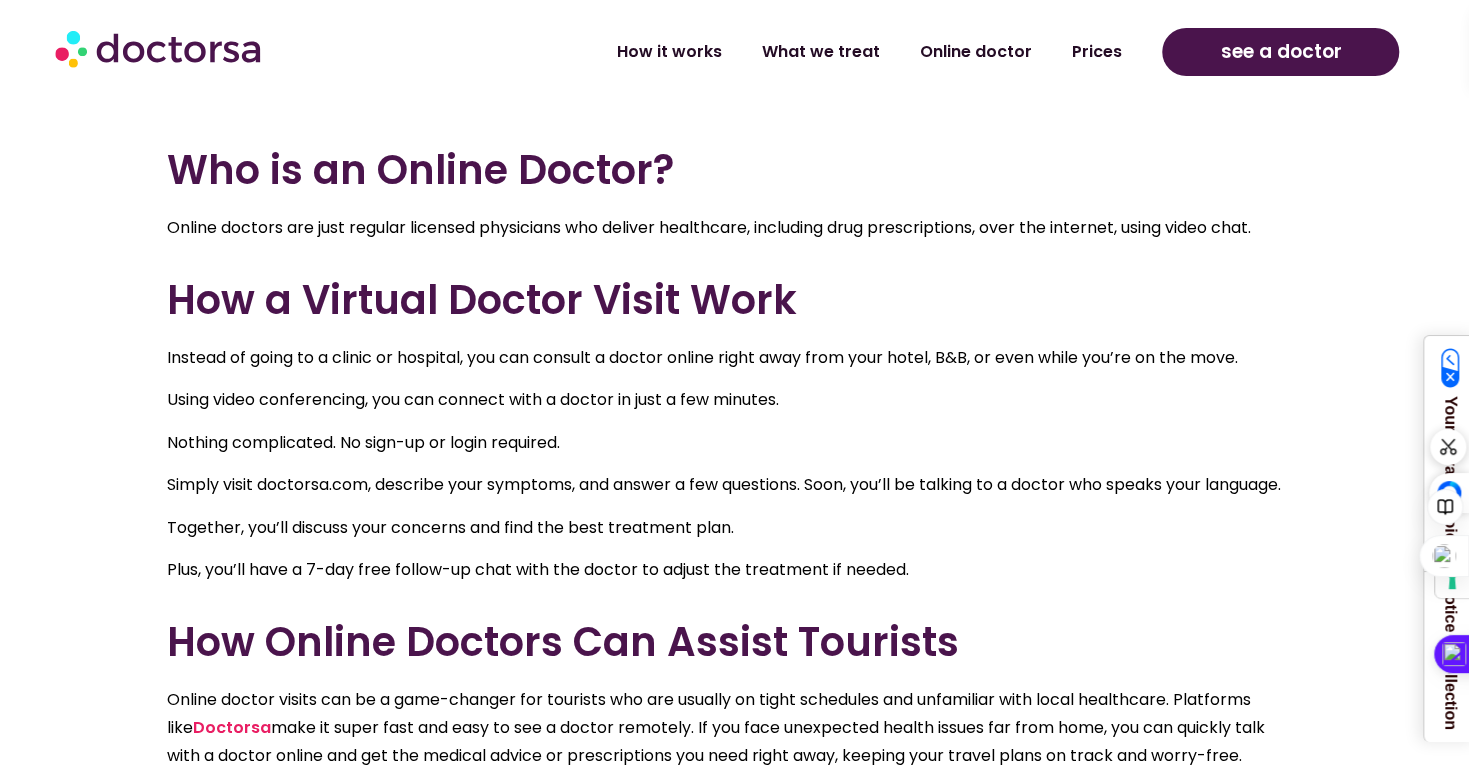 click on "Nothing complicated. No sign-up or login required." at bounding box center [727, 443] 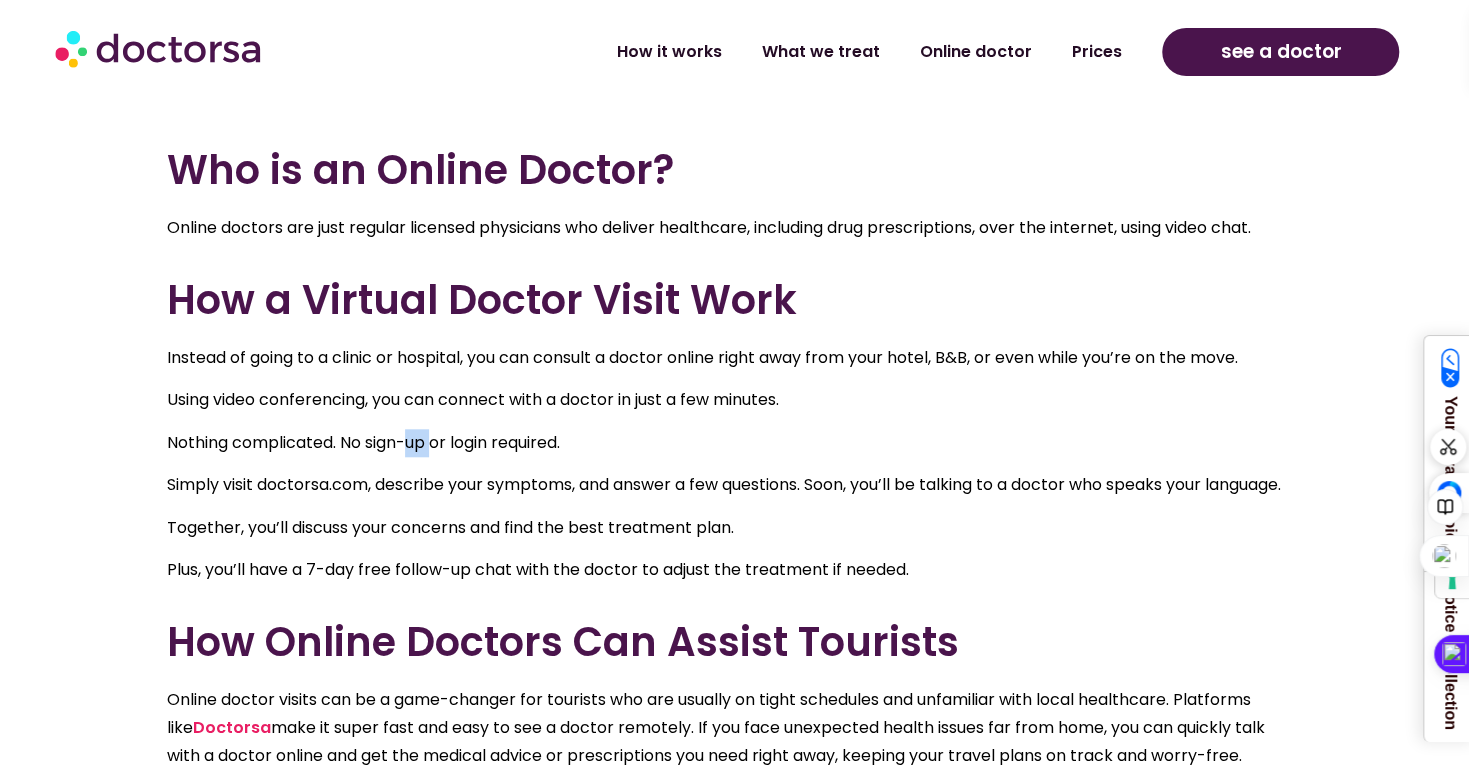 click on "Nothing complicated. No sign-up or login required." at bounding box center (727, 443) 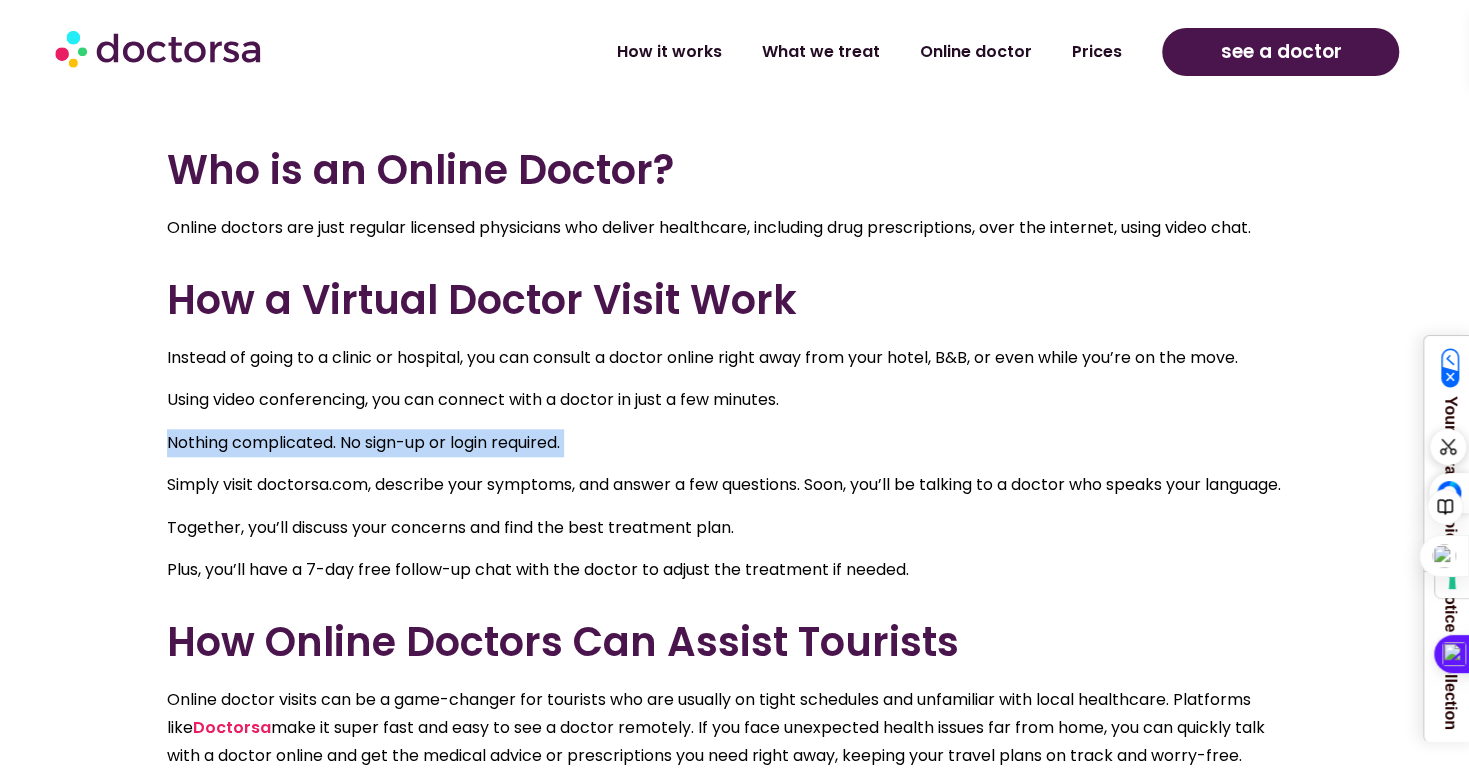 click on "Nothing complicated. No sign-up or login required." at bounding box center [727, 443] 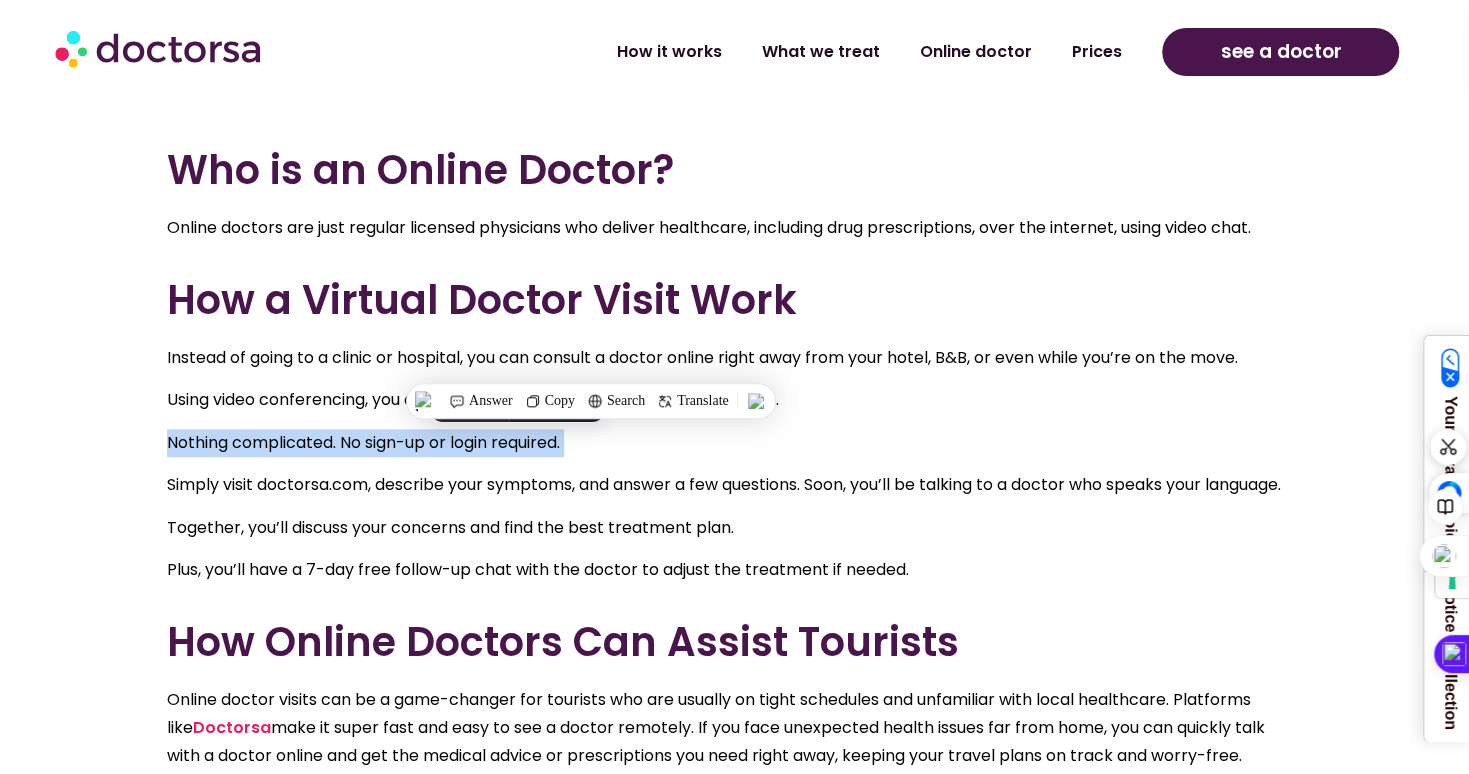 click at bounding box center (403, 453) 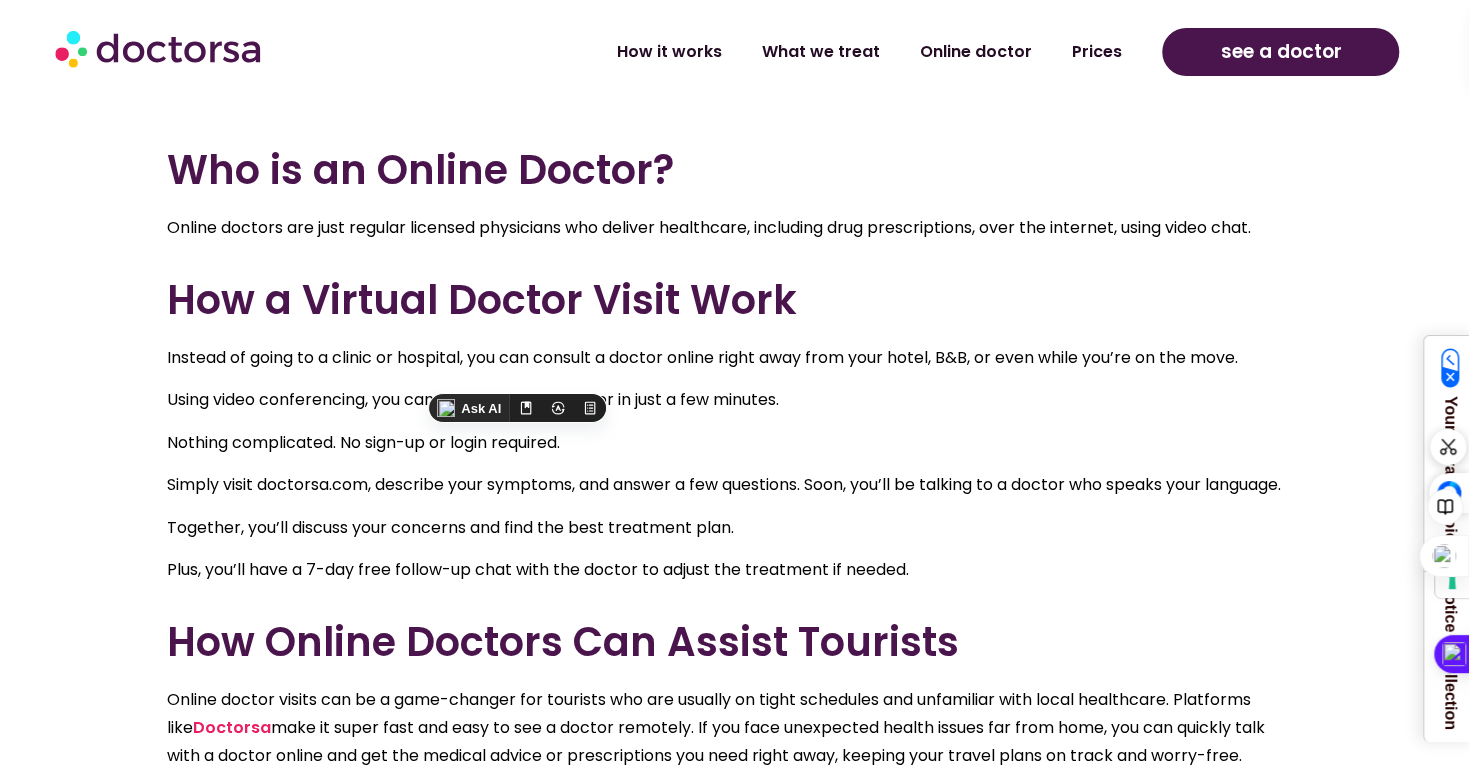 click on "Simply visit doctorsa.com, describe your symptoms, and answer a few questions. Soon, you’ll be talking to a doctor who speaks your language." at bounding box center [727, 485] 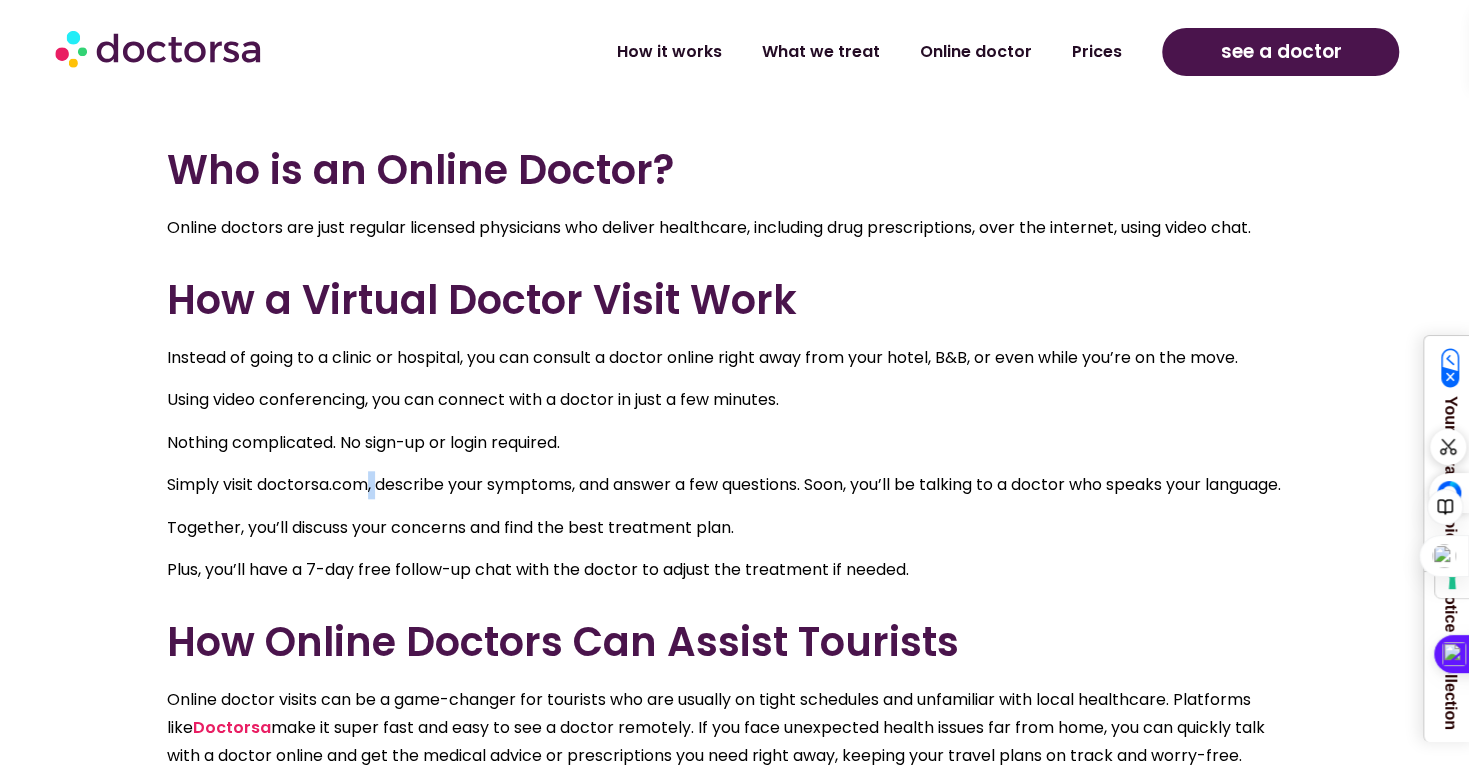 click on "Simply visit doctorsa.com, describe your symptoms, and answer a few questions. Soon, you’ll be talking to a doctor who speaks your language." at bounding box center [727, 485] 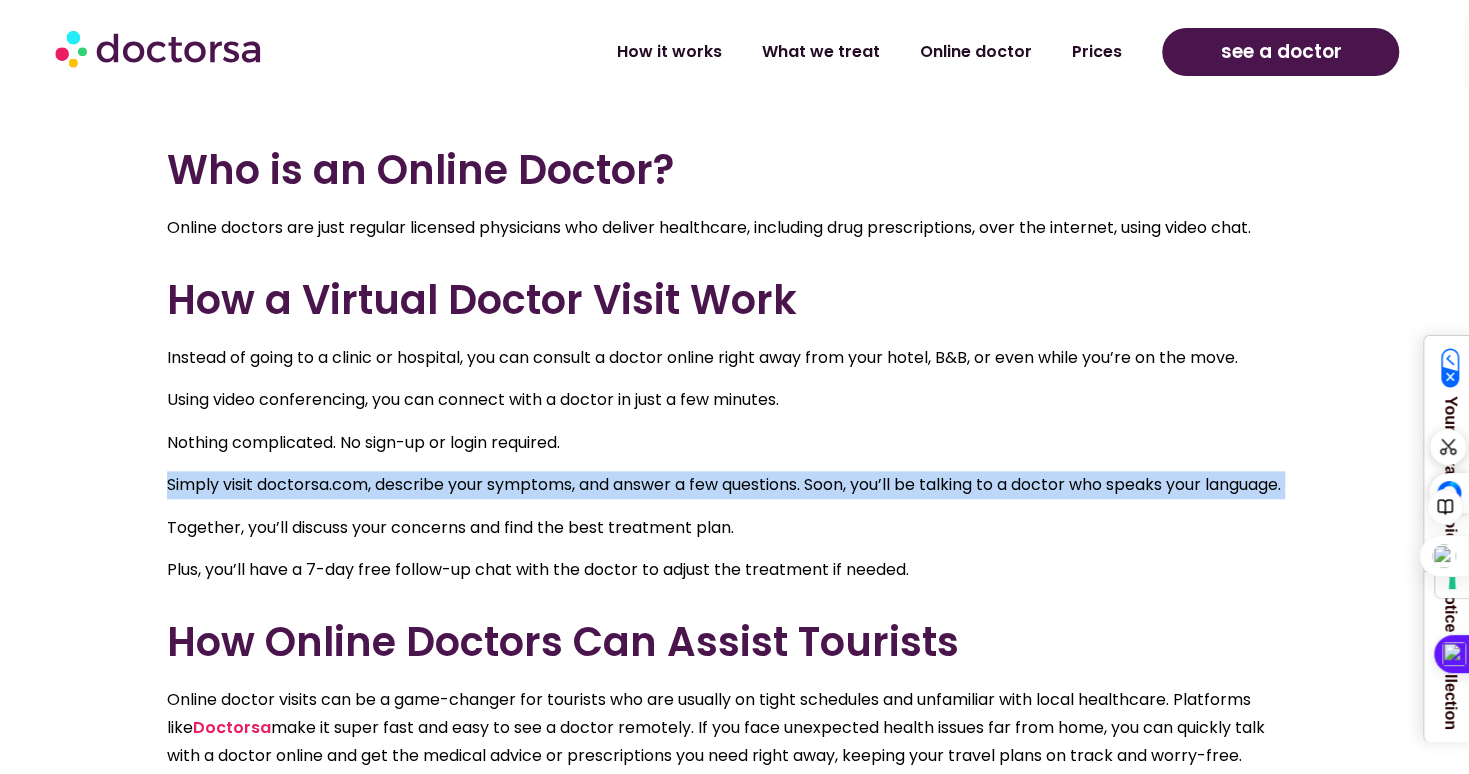 click on "Simply visit doctorsa.com, describe your symptoms, and answer a few questions. Soon, you’ll be talking to a doctor who speaks your language." at bounding box center (727, 485) 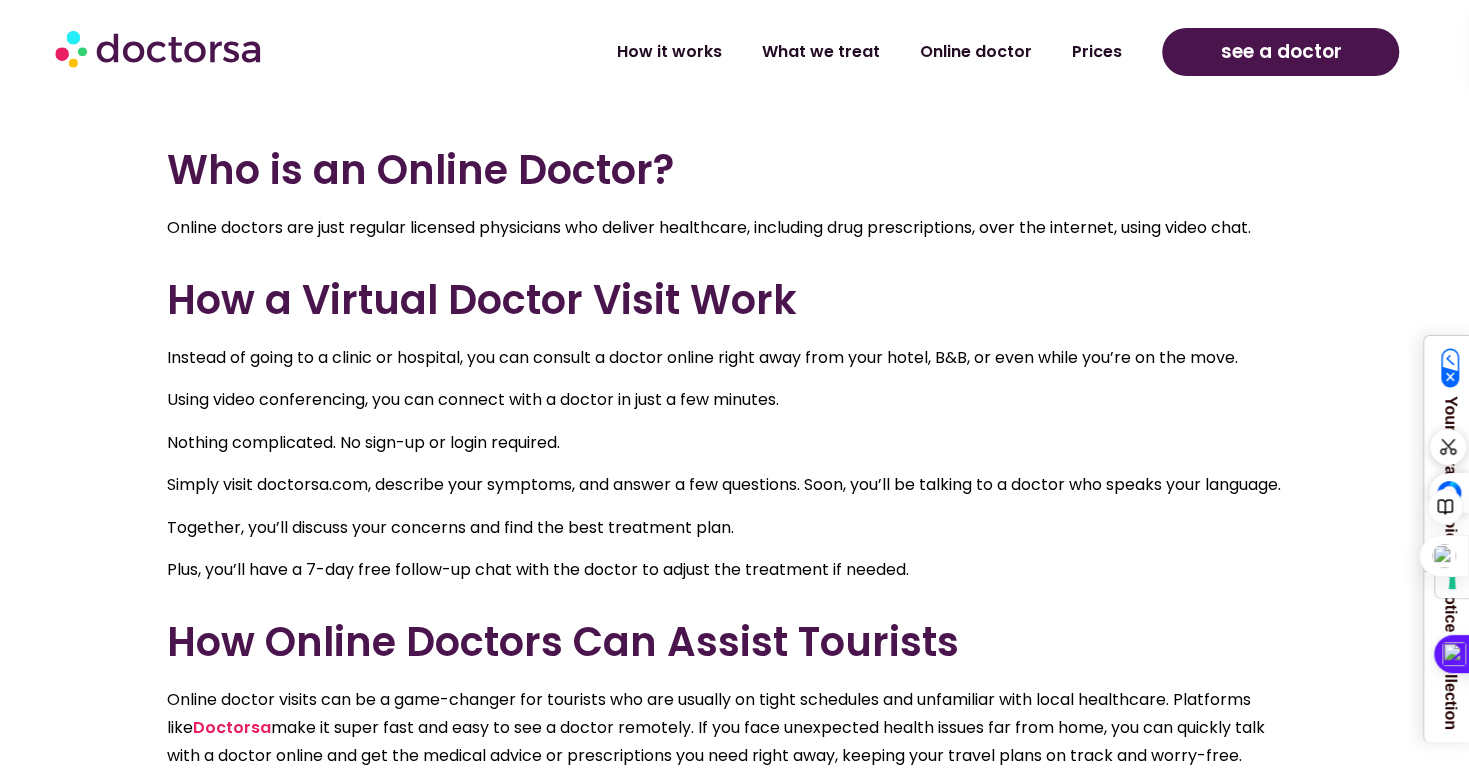 click on "Instead of going to a clinic or hospital, you can consult a doctor online right away from your hotel, B&B, or even while you’re on the move.
Using video conferencing, you can connect with a doctor in just a few minutes.
Nothing complicated. No sign-up or login required.
Simply visit doctorsa.com, describe your symptoms, and answer a few questions. Soon, you’ll be talking to a doctor who speaks your language.
Together, you’ll discuss your concerns and find the best treatment plan.
Plus, you’ll have a 7-day free follow-up chat with the doctor to adjust the treatment if needed." at bounding box center [727, 464] 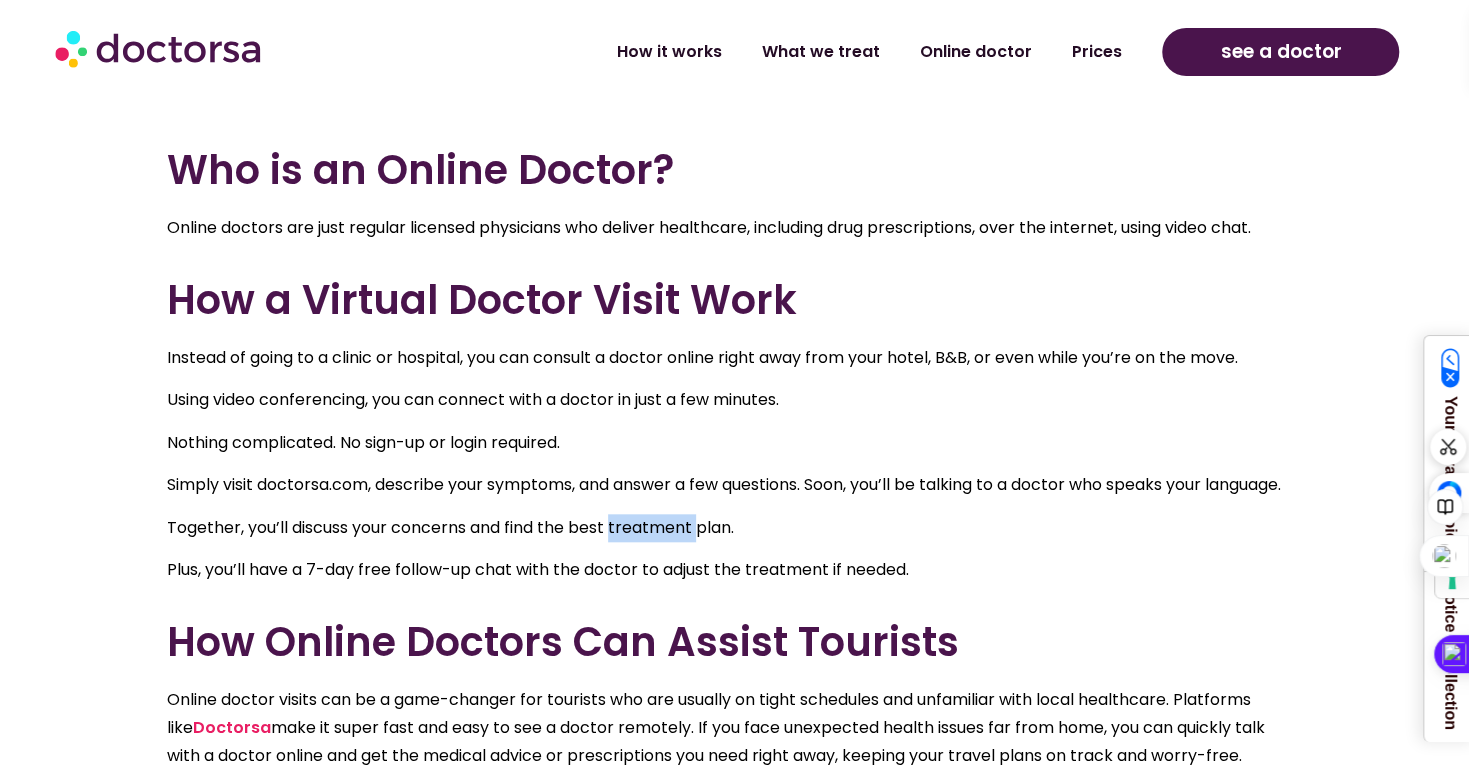 click on "Instead of going to a clinic or hospital, you can consult a doctor online right away from your hotel, B&B, or even while you’re on the move.
Using video conferencing, you can connect with a doctor in just a few minutes.
Nothing complicated. No sign-up or login required.
Simply visit doctorsa.com, describe your symptoms, and answer a few questions. Soon, you’ll be talking to a doctor who speaks your language.
Together, you’ll discuss your concerns and find the best treatment plan.
Plus, you’ll have a 7-day free follow-up chat with the doctor to adjust the treatment if needed." at bounding box center (727, 464) 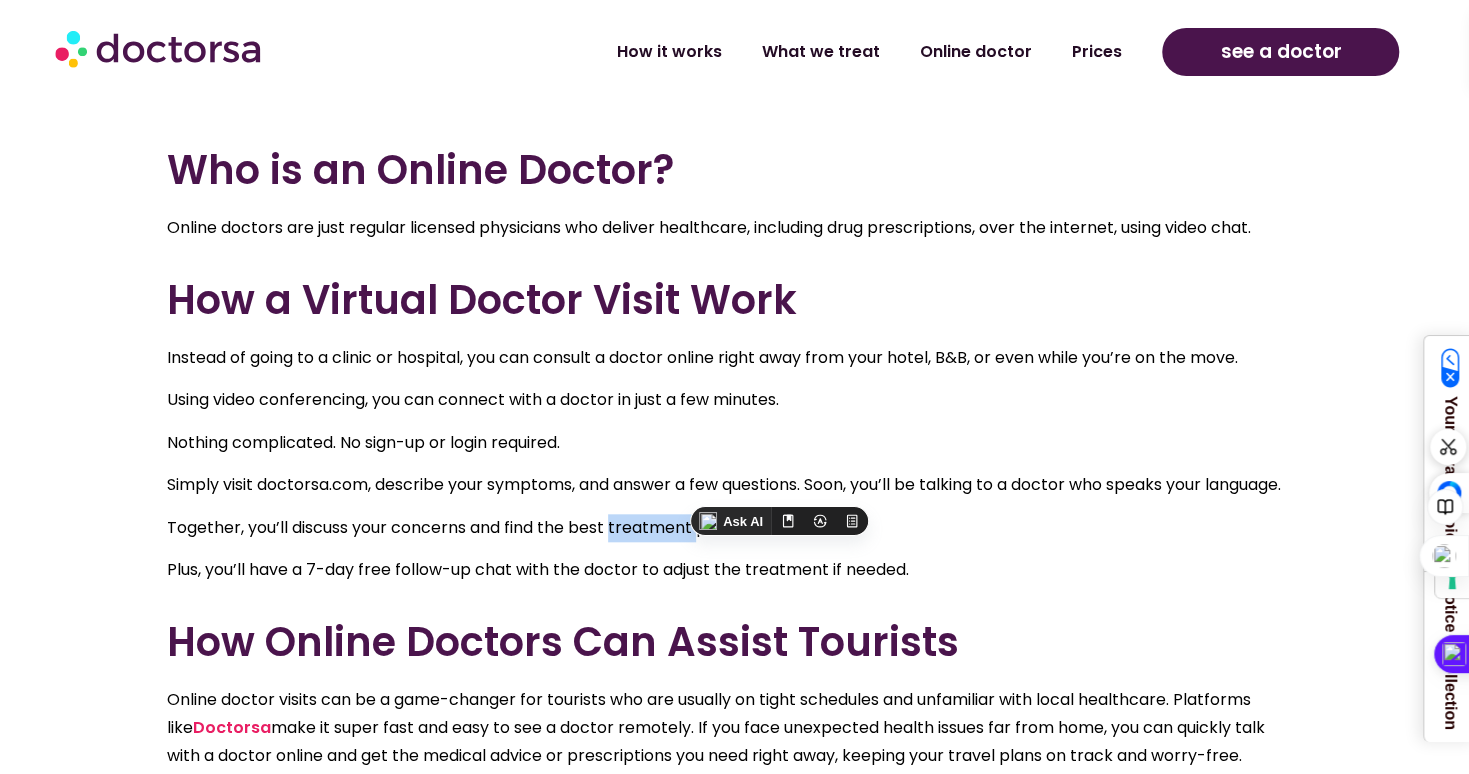 click at bounding box center (601, 515) 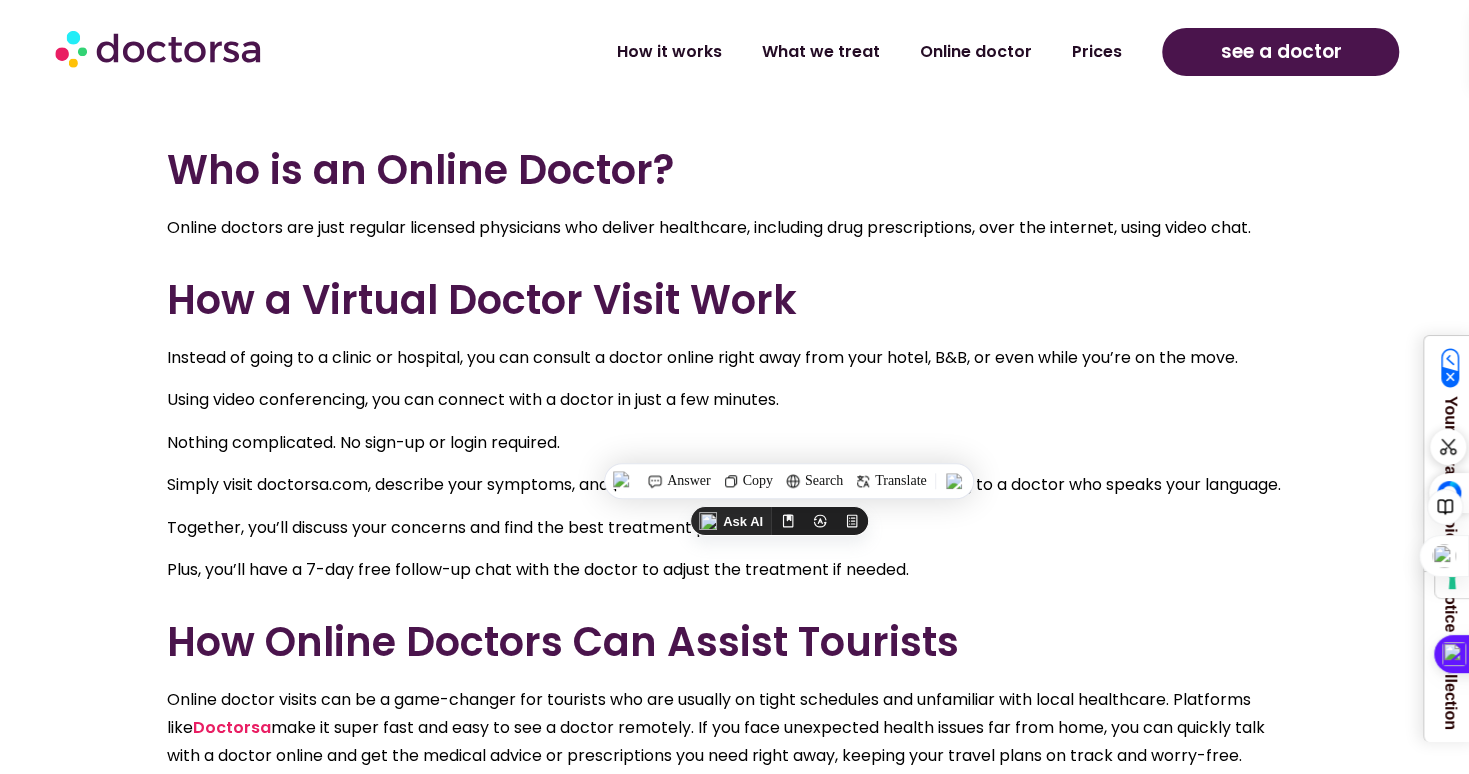 click on "Together, you’ll discuss your concerns and find the best treatment plan." at bounding box center [727, 528] 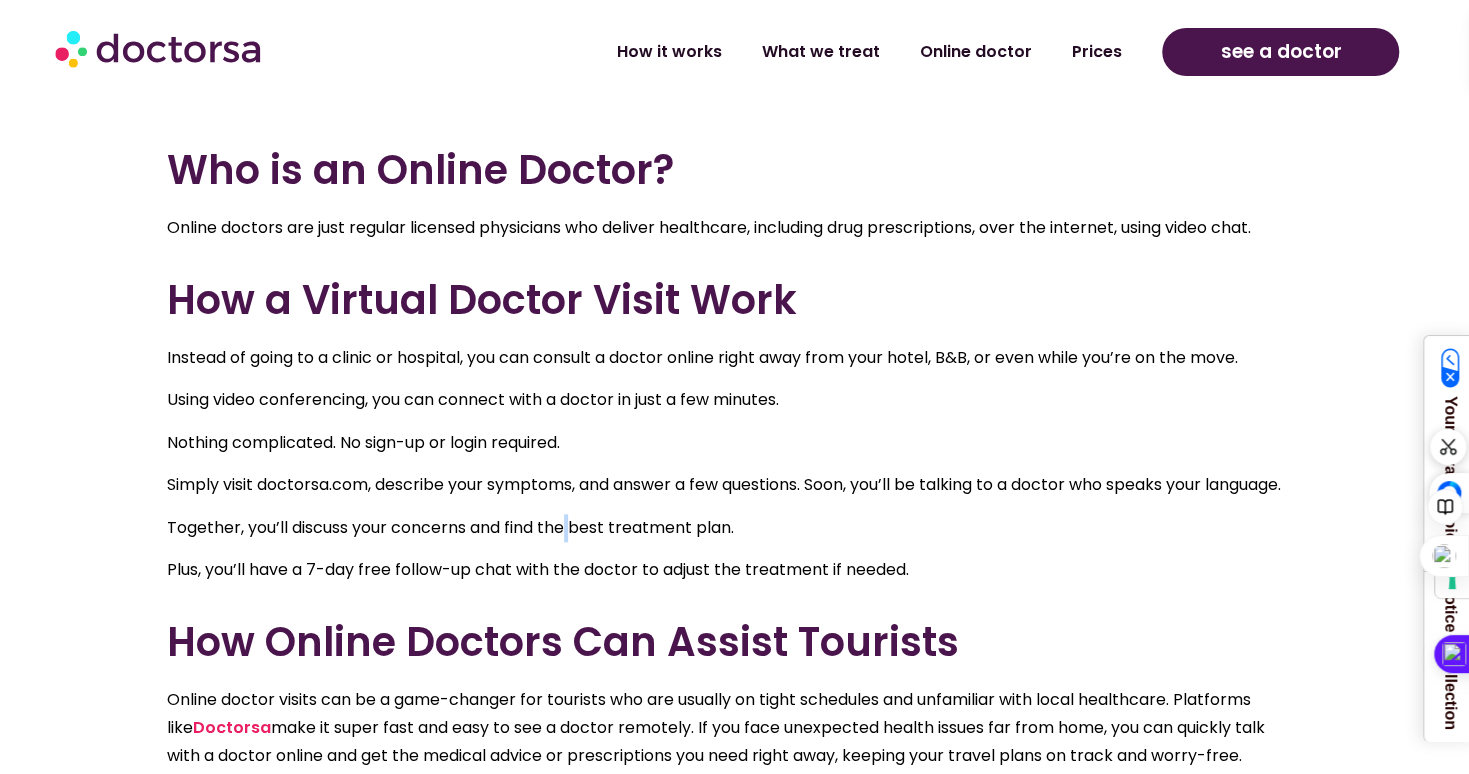 click on "Together, you’ll discuss your concerns and find the best treatment plan." at bounding box center [727, 528] 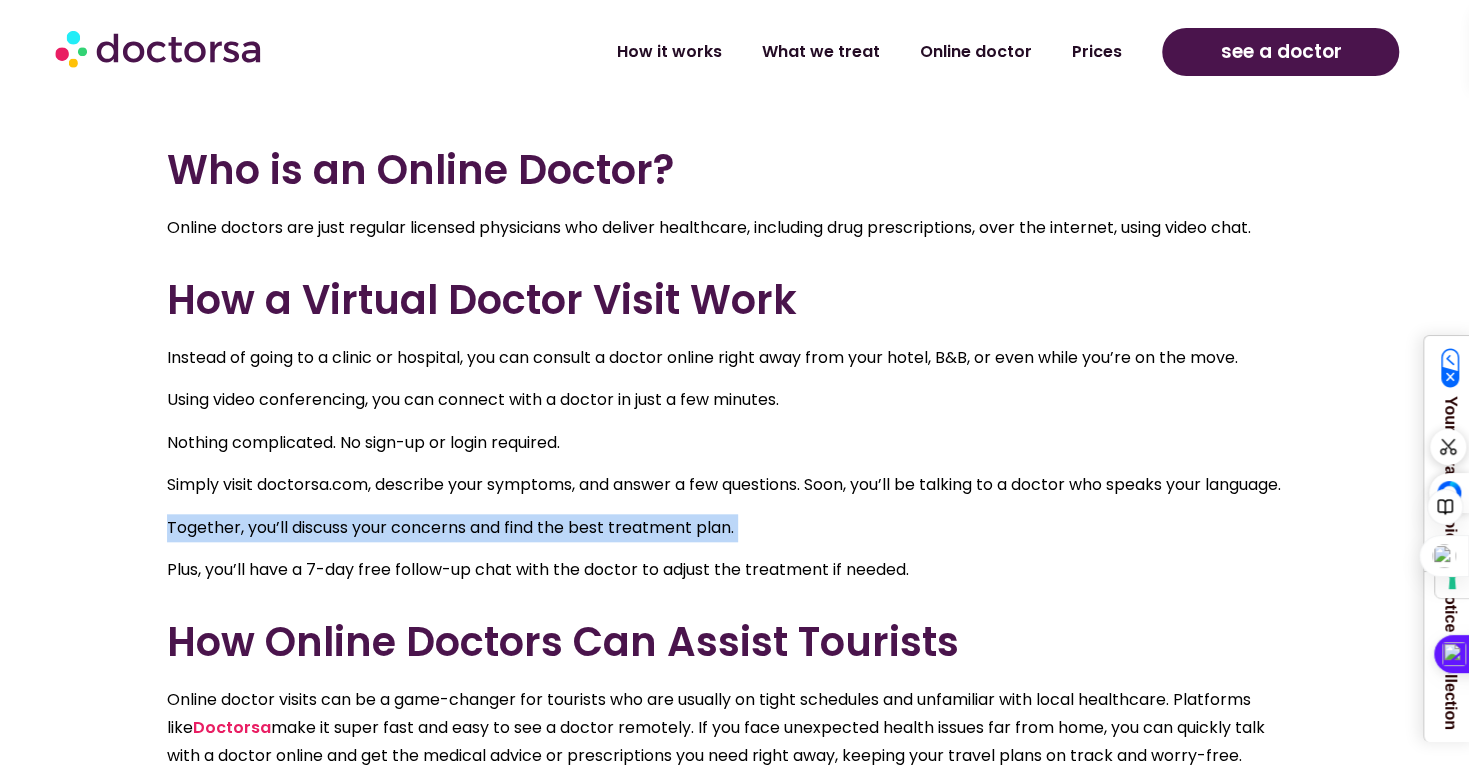 click on "Together, you’ll discuss your concerns and find the best treatment plan." at bounding box center [727, 528] 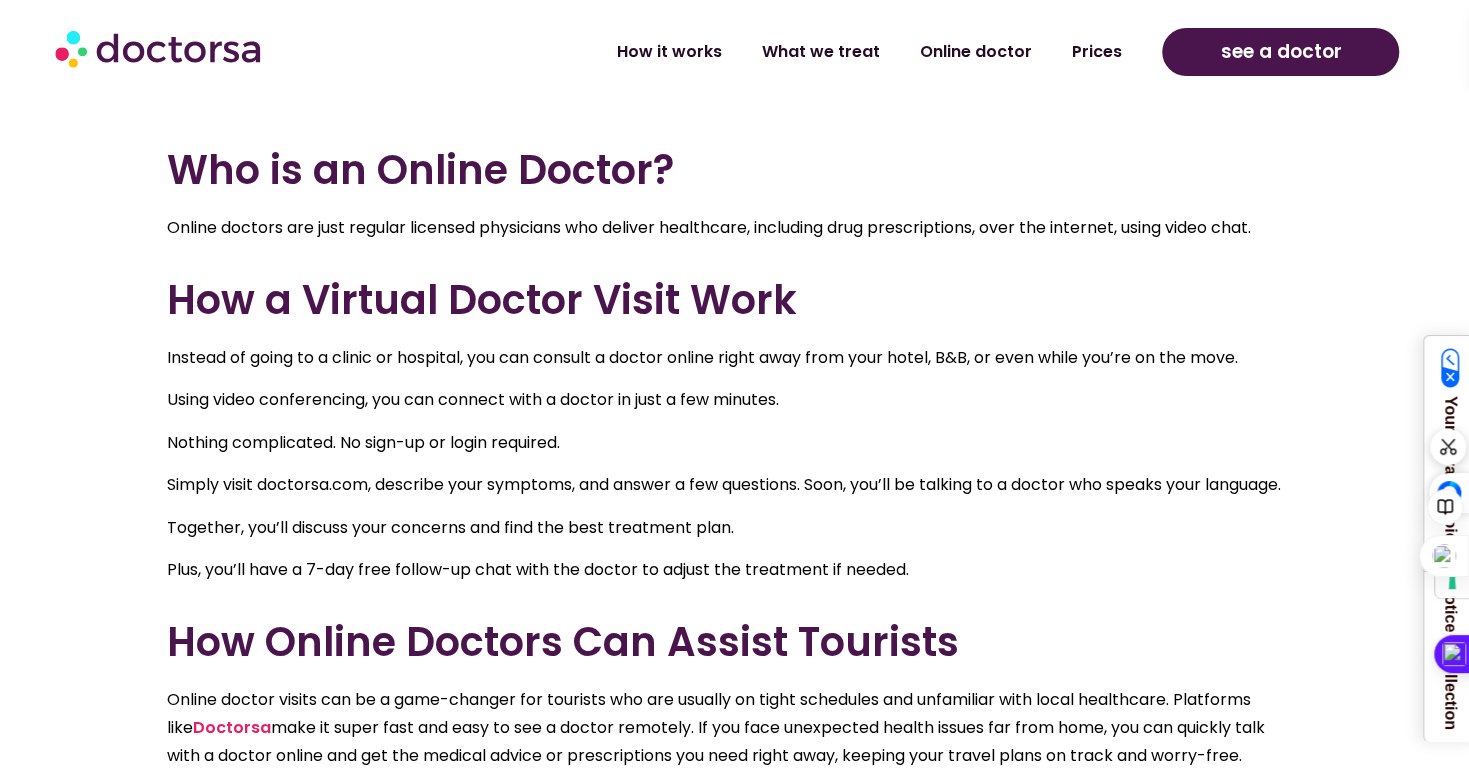click on "Plus, you’ll have a 7-day free follow-up chat with the doctor to adjust the treatment if needed." at bounding box center (727, 570) 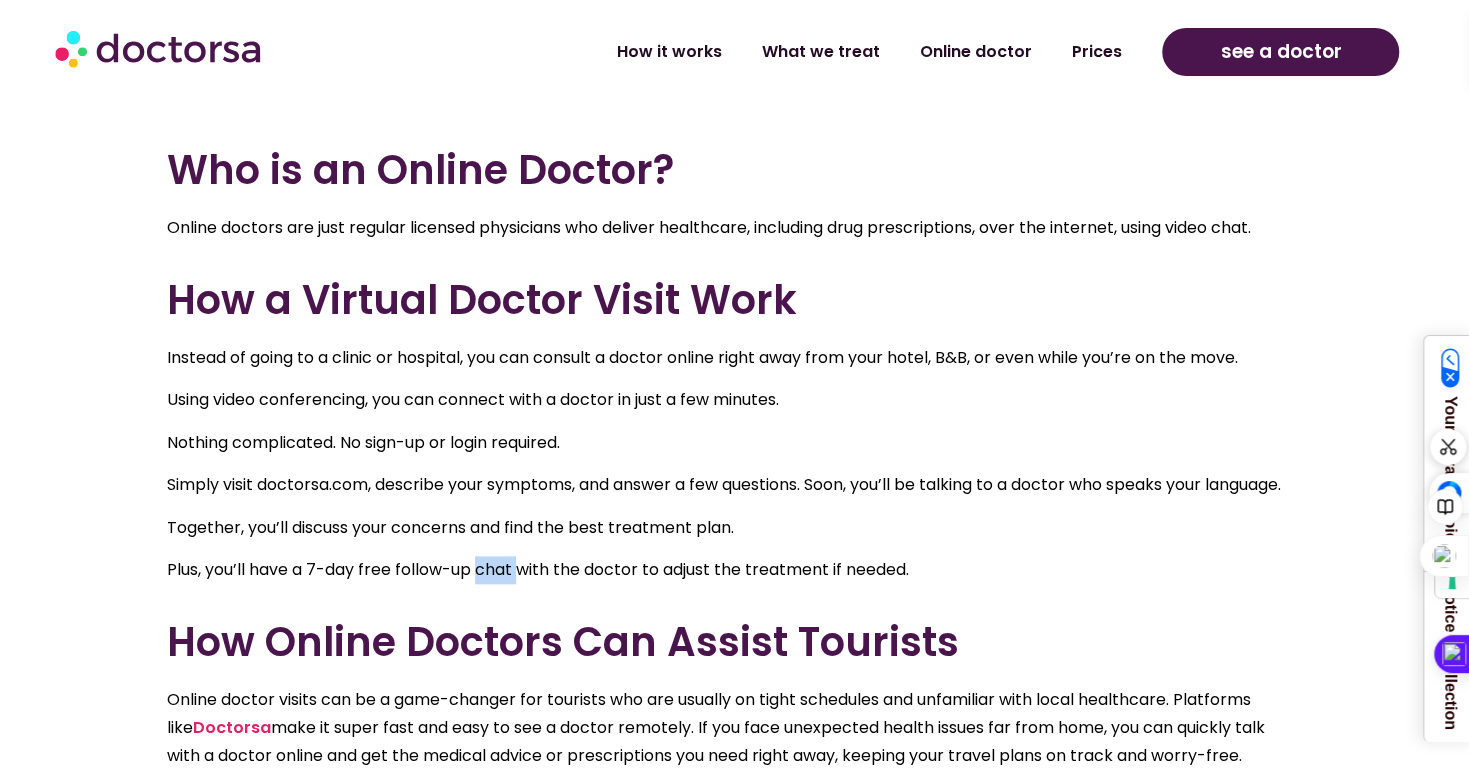 click on "Plus, you’ll have a 7-day free follow-up chat with the doctor to adjust the treatment if needed." at bounding box center (727, 570) 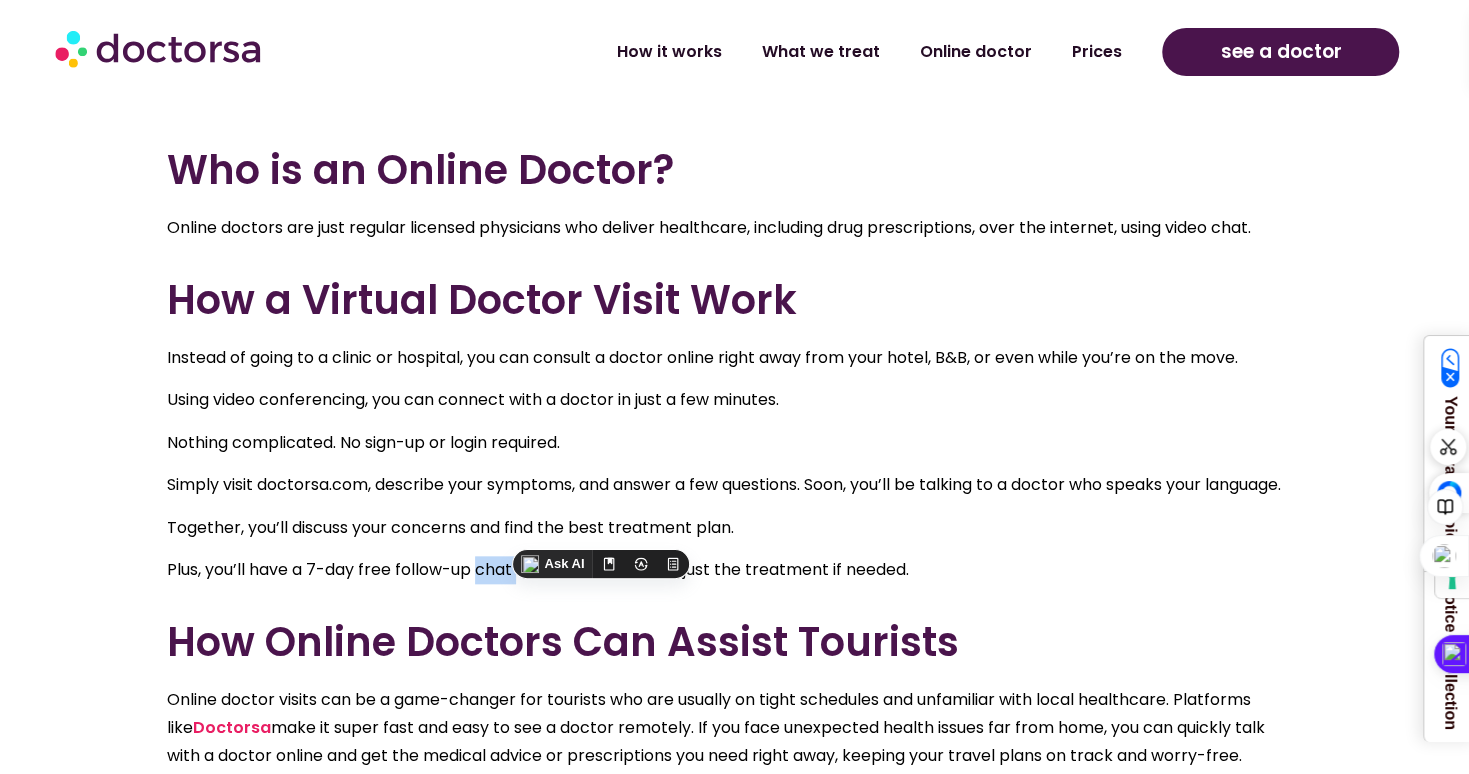click 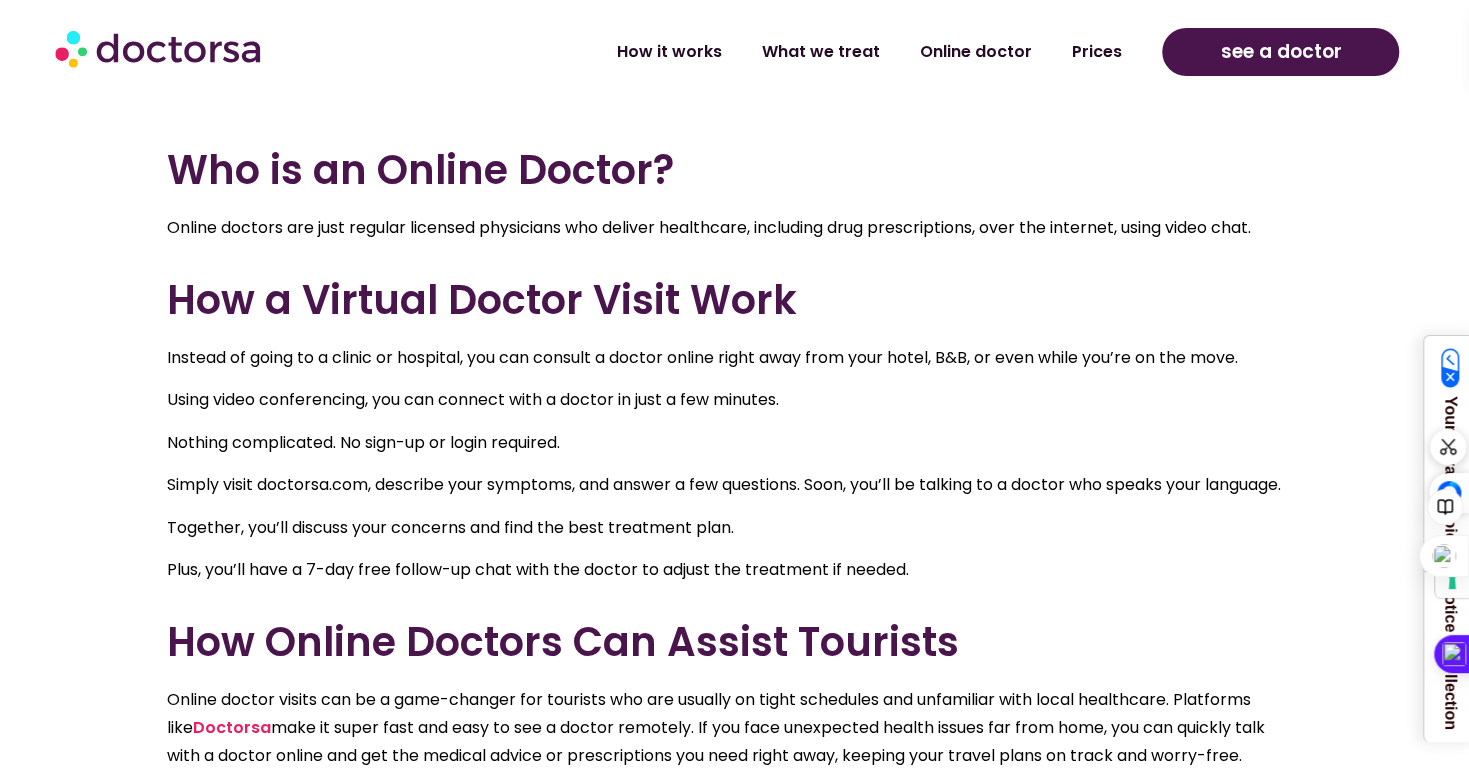 click on "Plus, you’ll have a 7-day free follow-up chat with the doctor to adjust the treatment if needed." at bounding box center (727, 570) 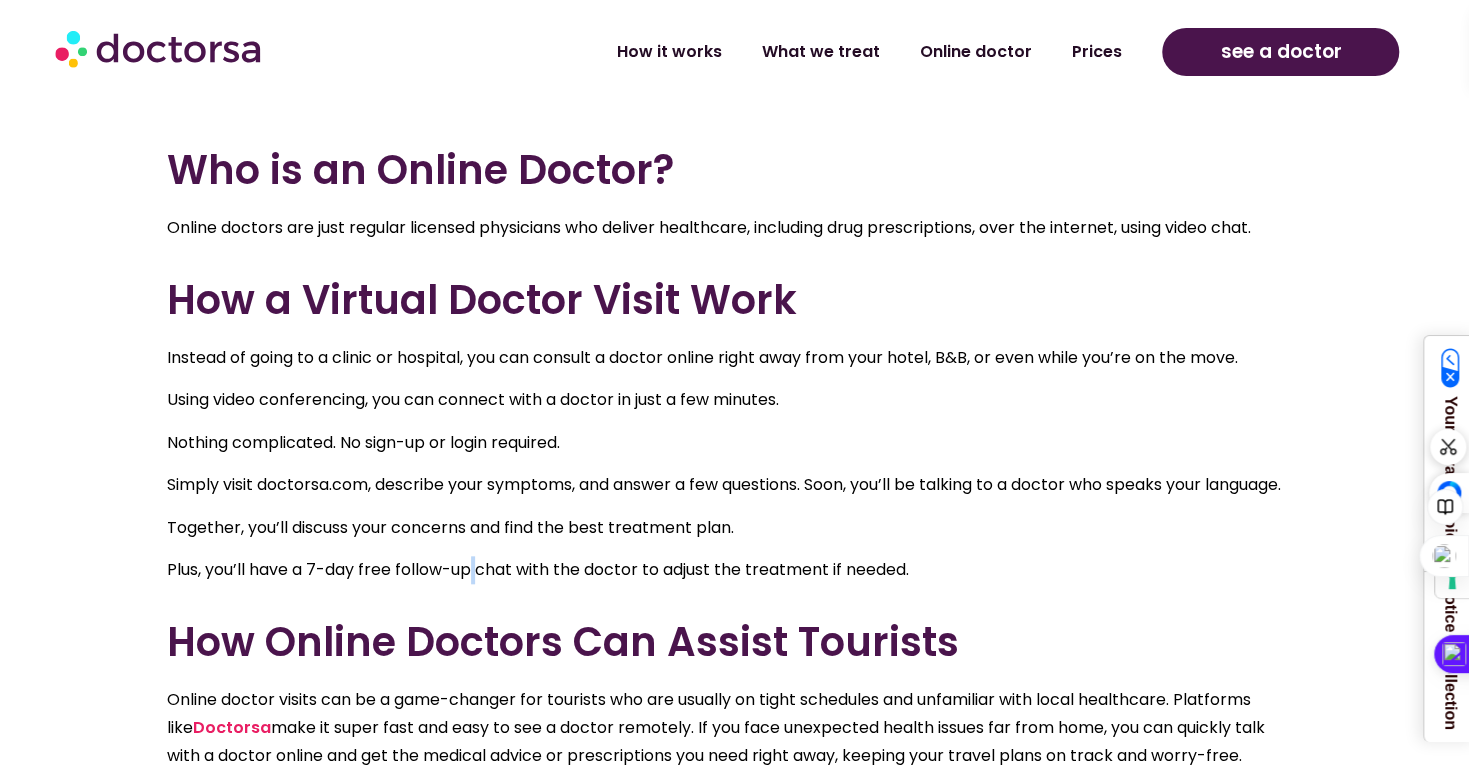 click on "Plus, you’ll have a 7-day free follow-up chat with the doctor to adjust the treatment if needed." at bounding box center [727, 570] 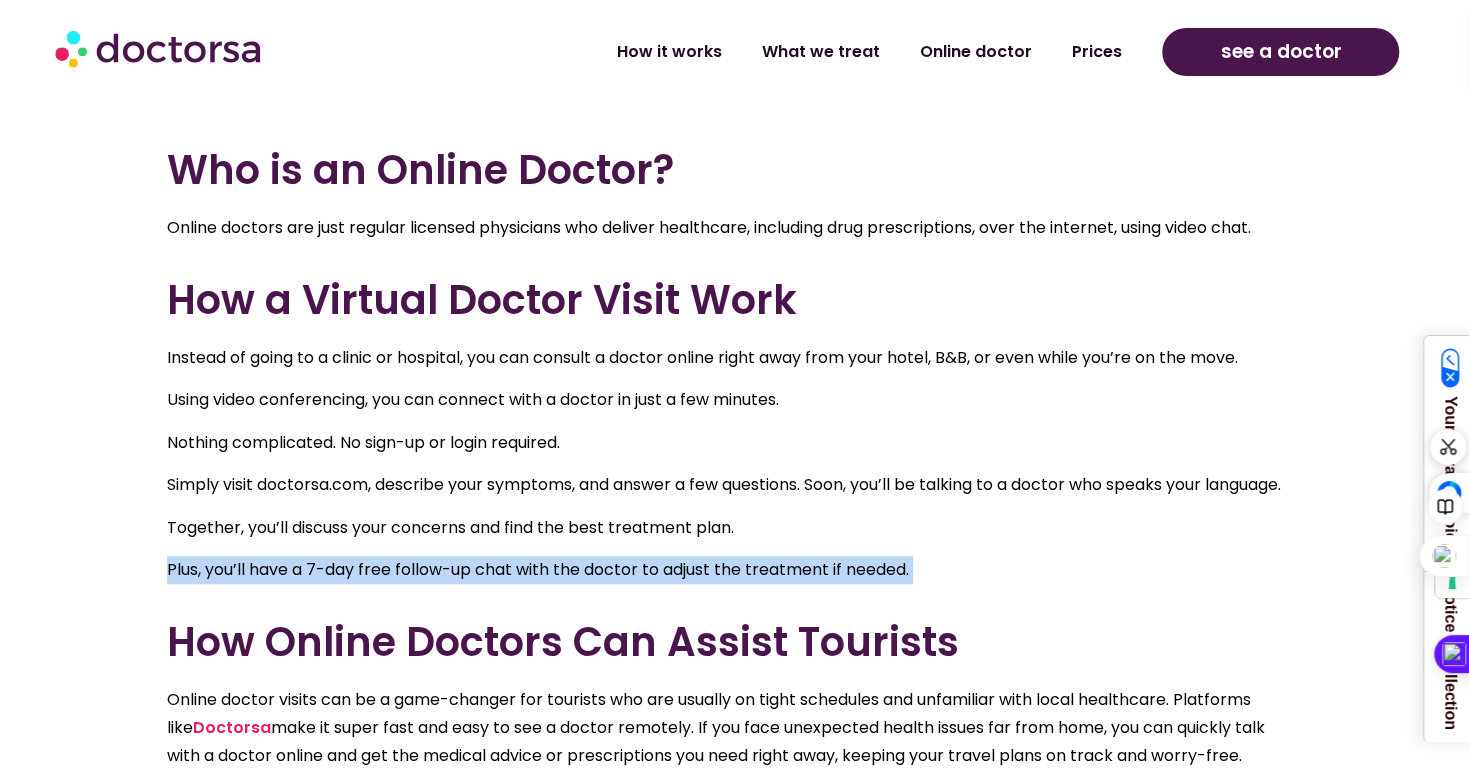click on "Plus, you’ll have a 7-day free follow-up chat with the doctor to adjust the treatment if needed." at bounding box center [727, 570] 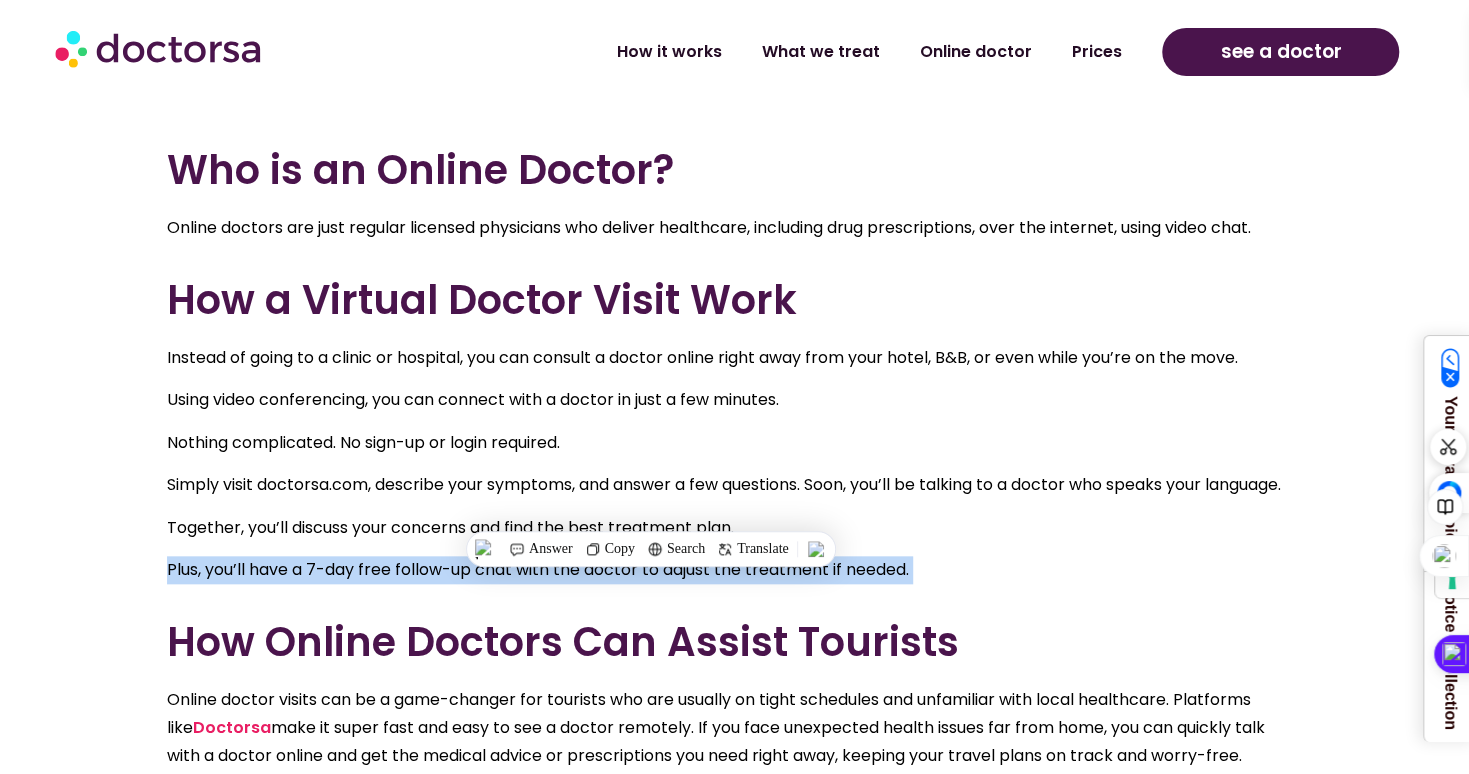 click 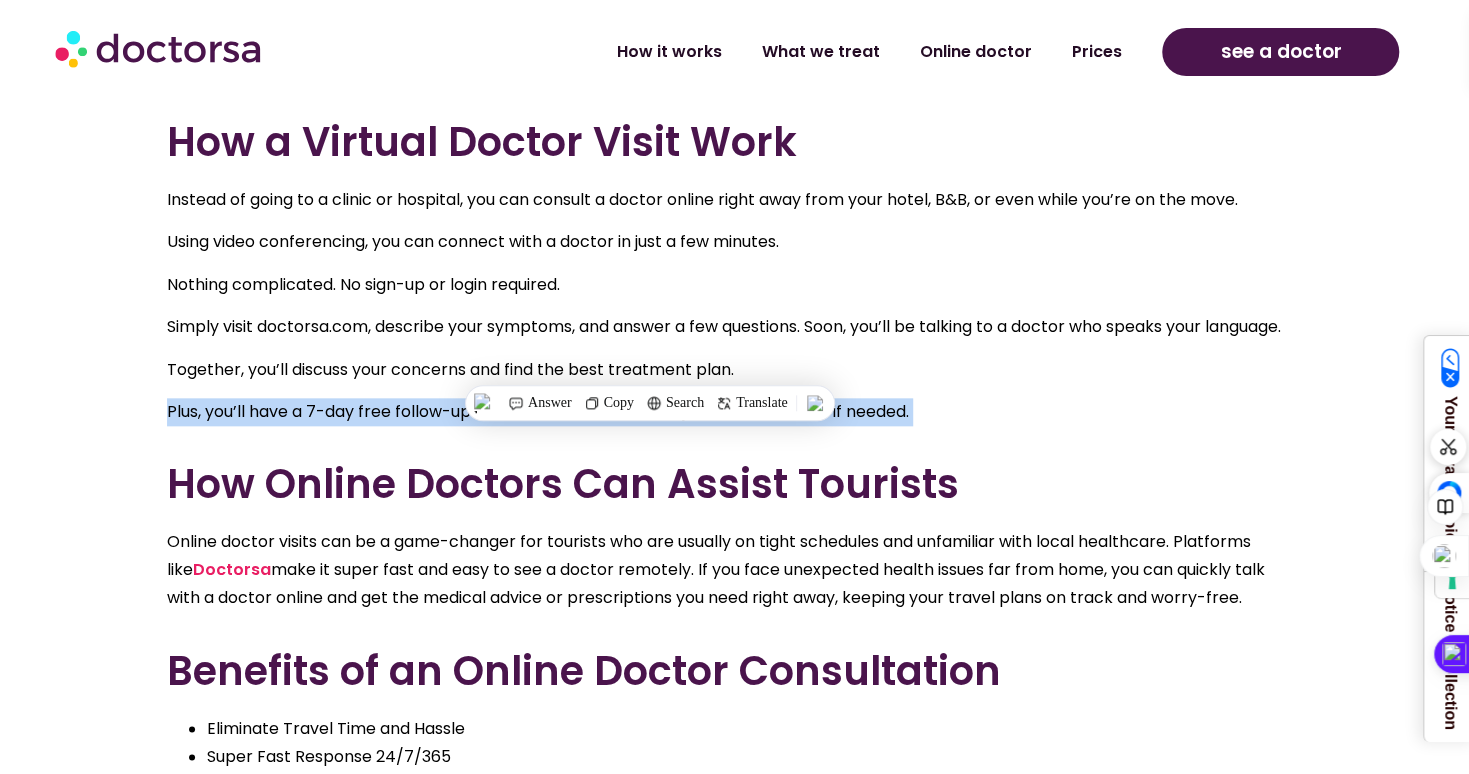 scroll, scrollTop: 1100, scrollLeft: 0, axis: vertical 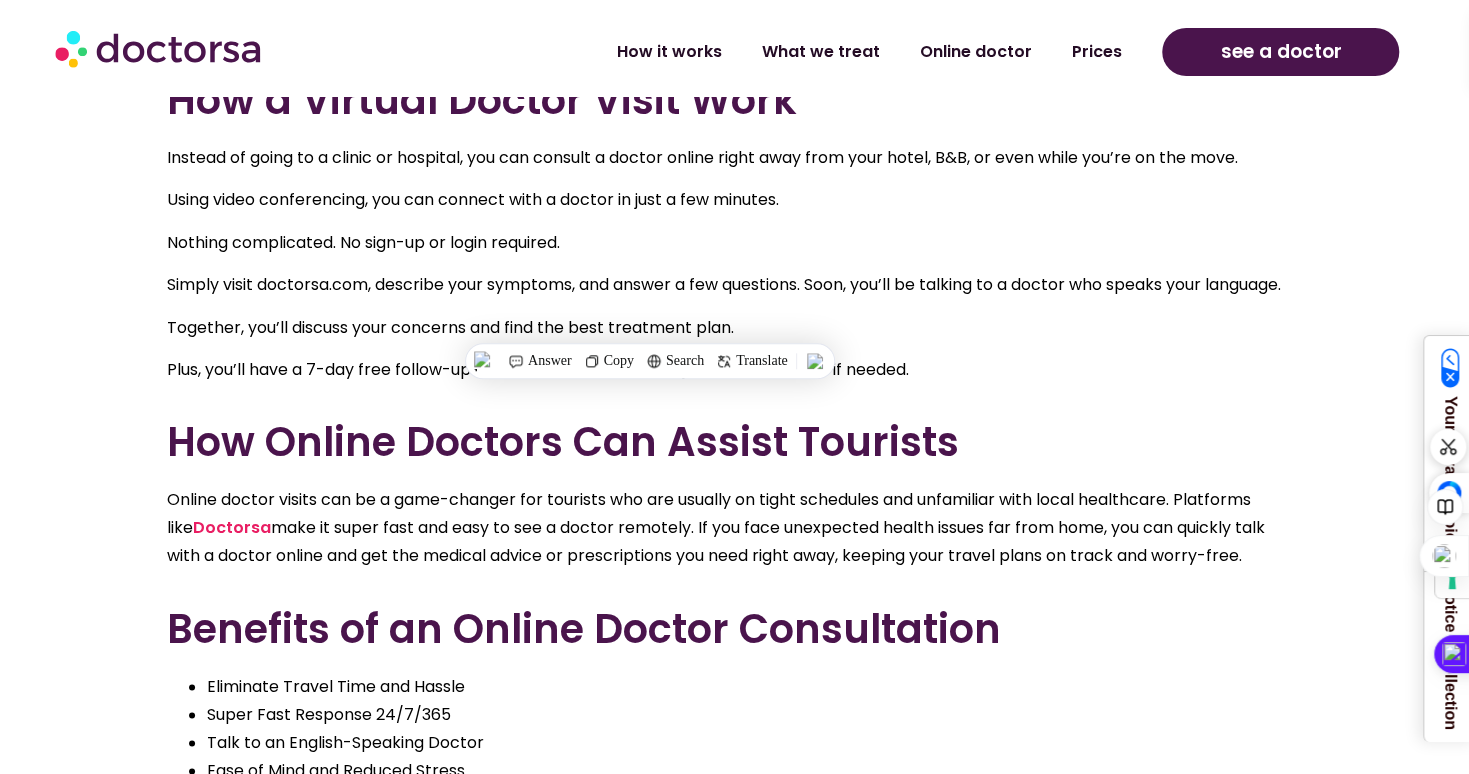 click on "How Online Doctors Can Assist Tourists" at bounding box center [727, 442] 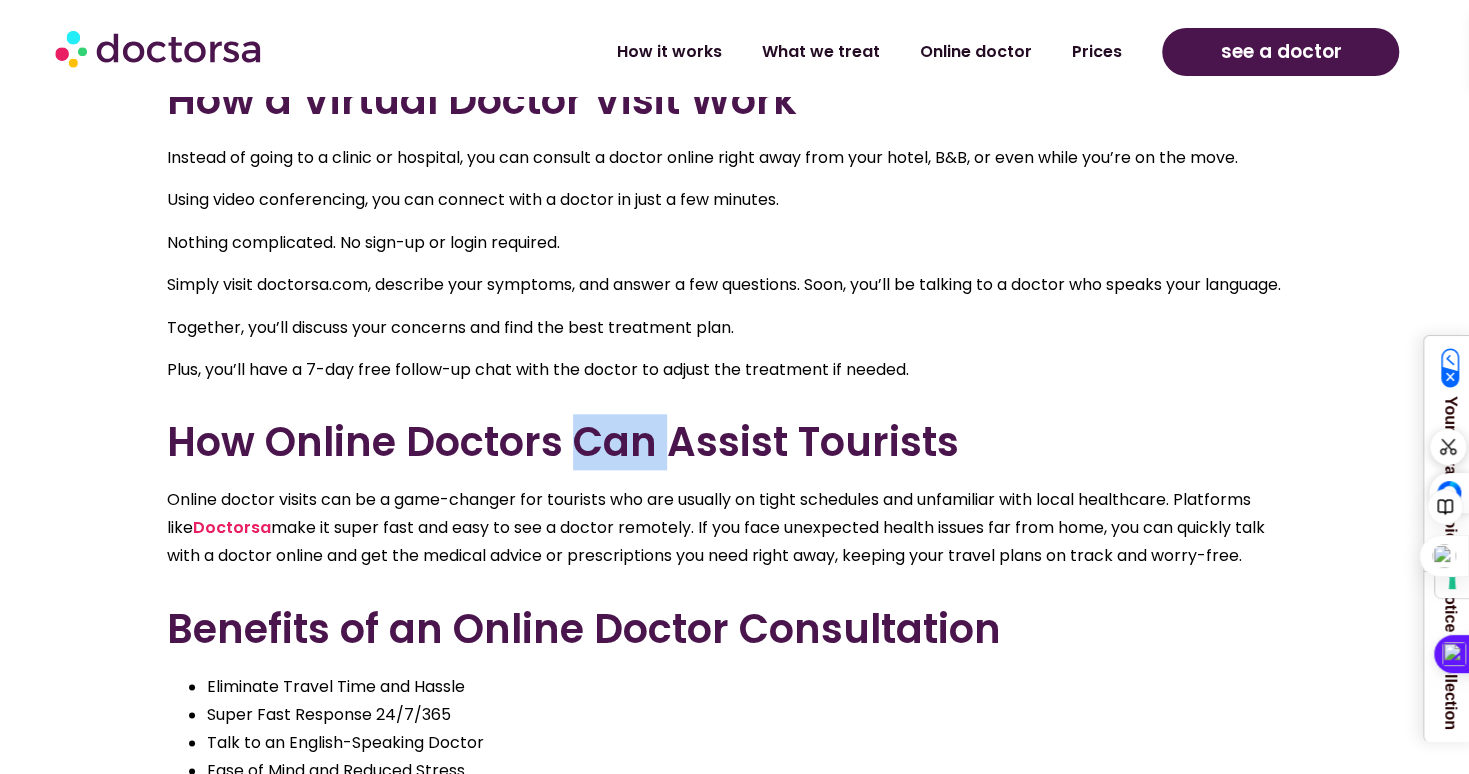click on "How Online Doctors Can Assist Tourists" at bounding box center [727, 442] 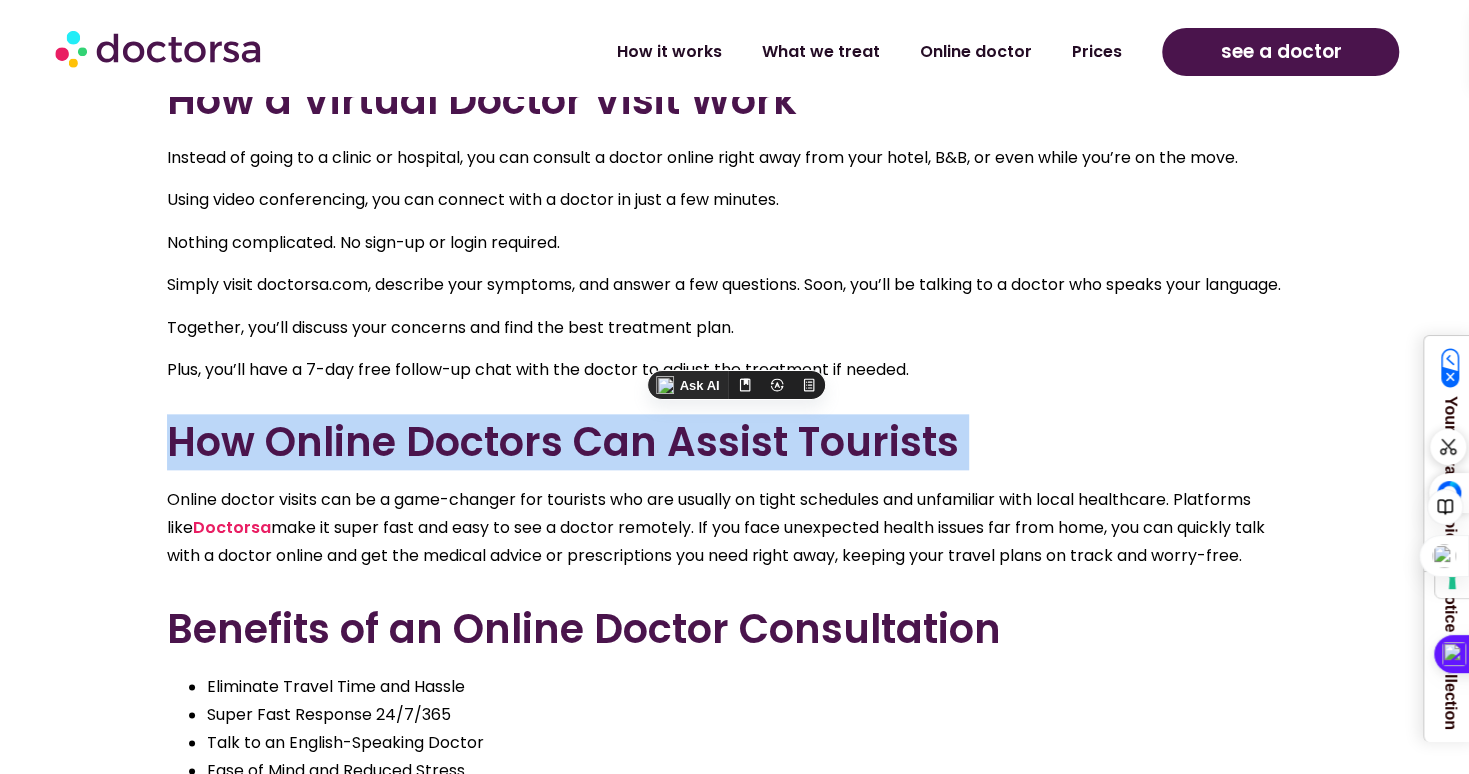 click on "How Online Doctors Can Assist Tourists" at bounding box center (727, 442) 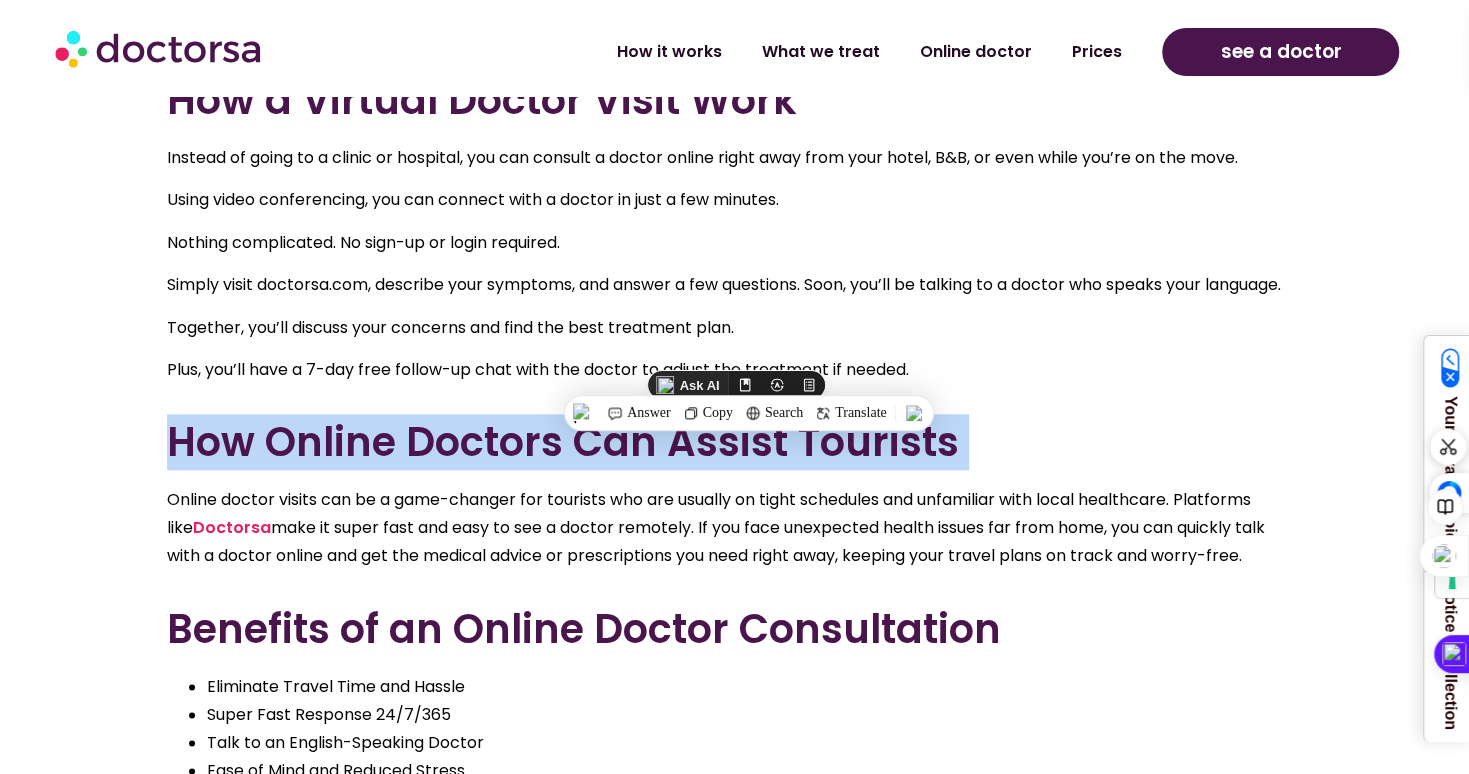 click at bounding box center (561, 413) 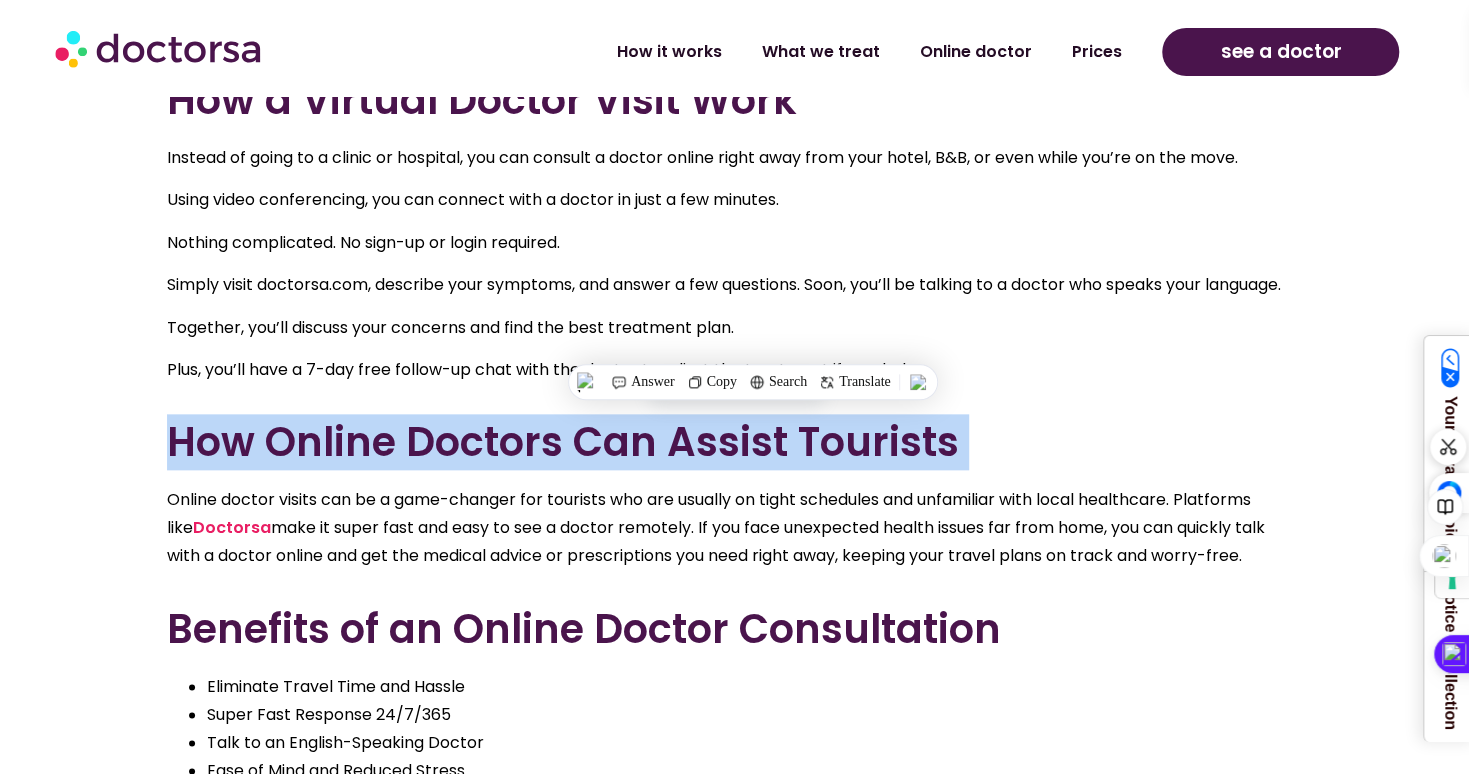 click on "How Online Doctors Can Assist Tourists" at bounding box center (727, 442) 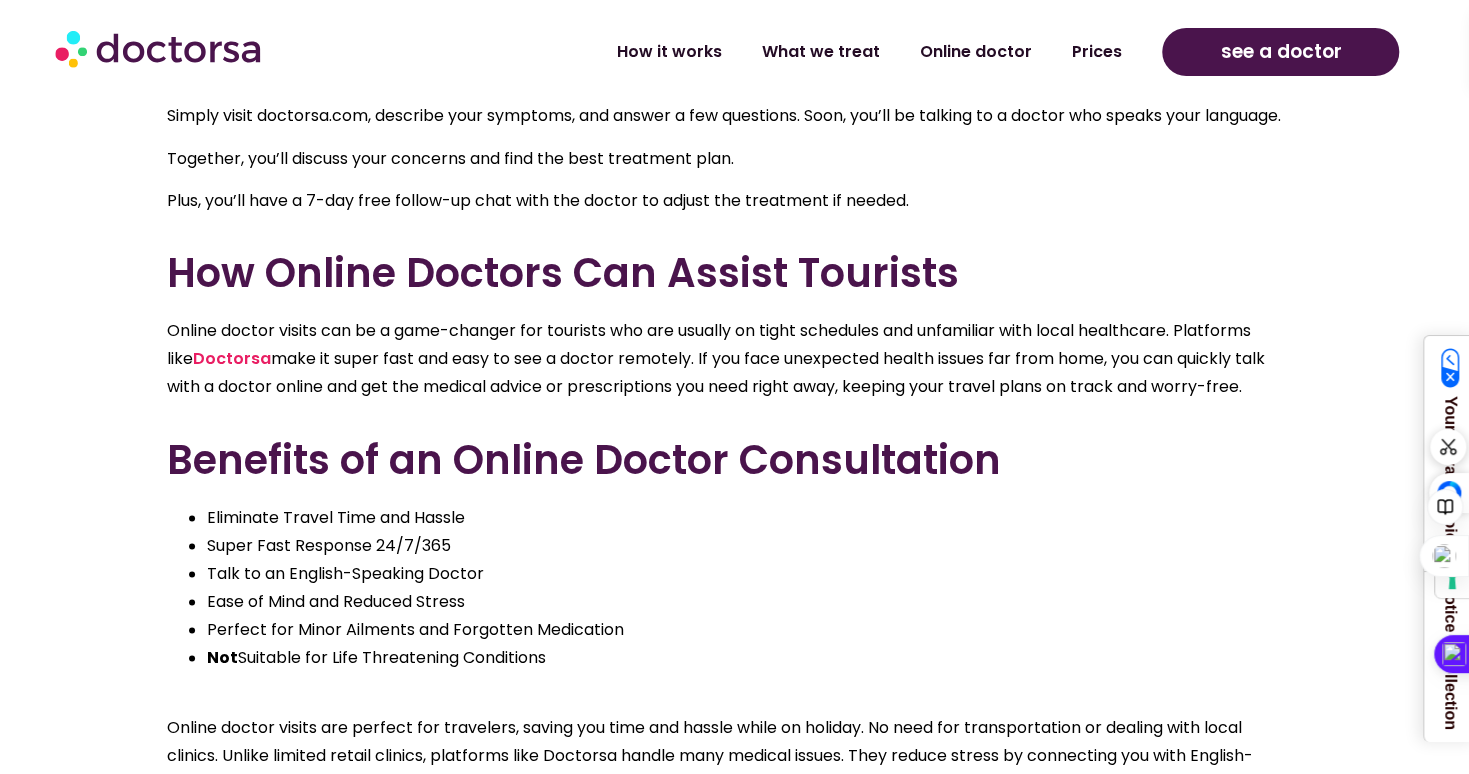 scroll, scrollTop: 1300, scrollLeft: 0, axis: vertical 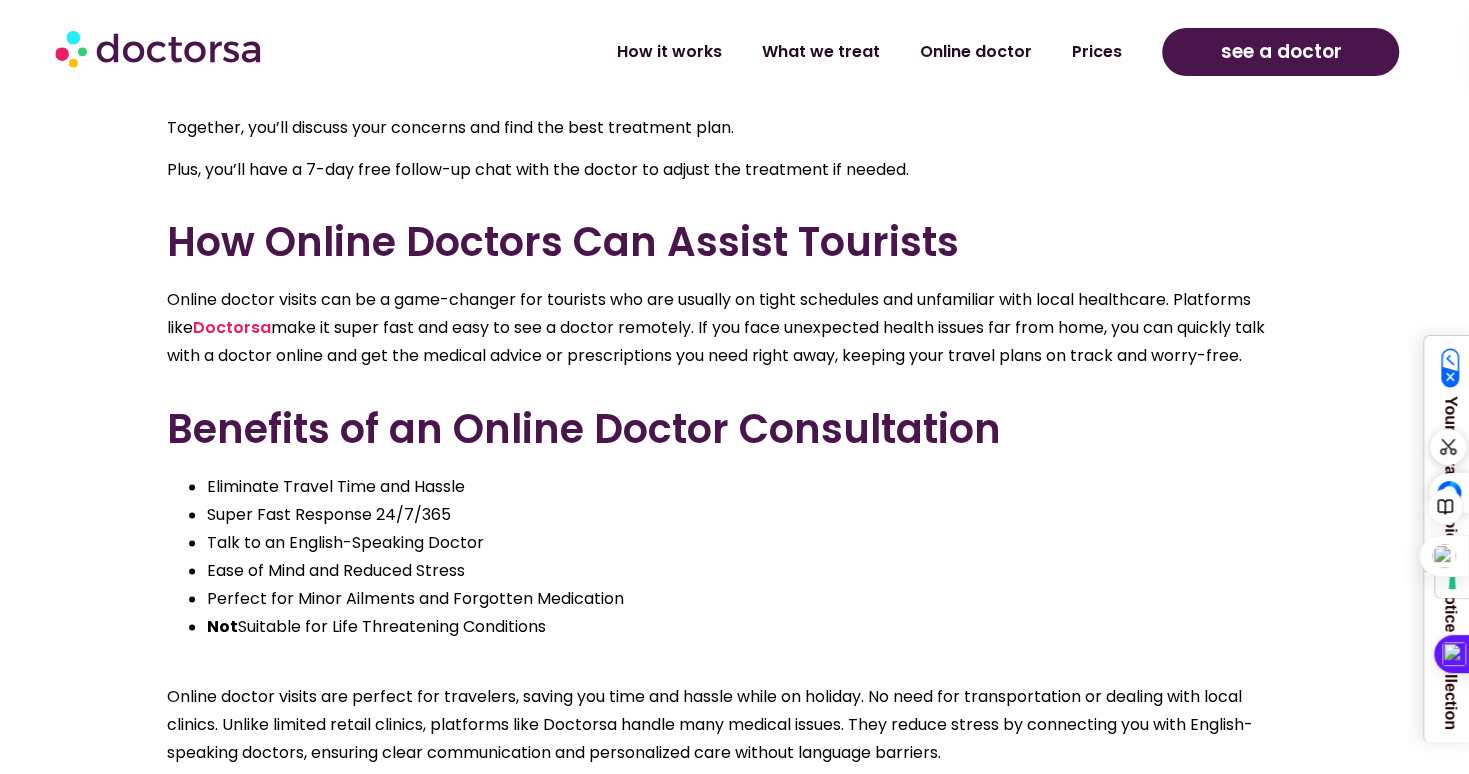 click on "Benefits of an Online Doctor Consultation" at bounding box center [727, 429] 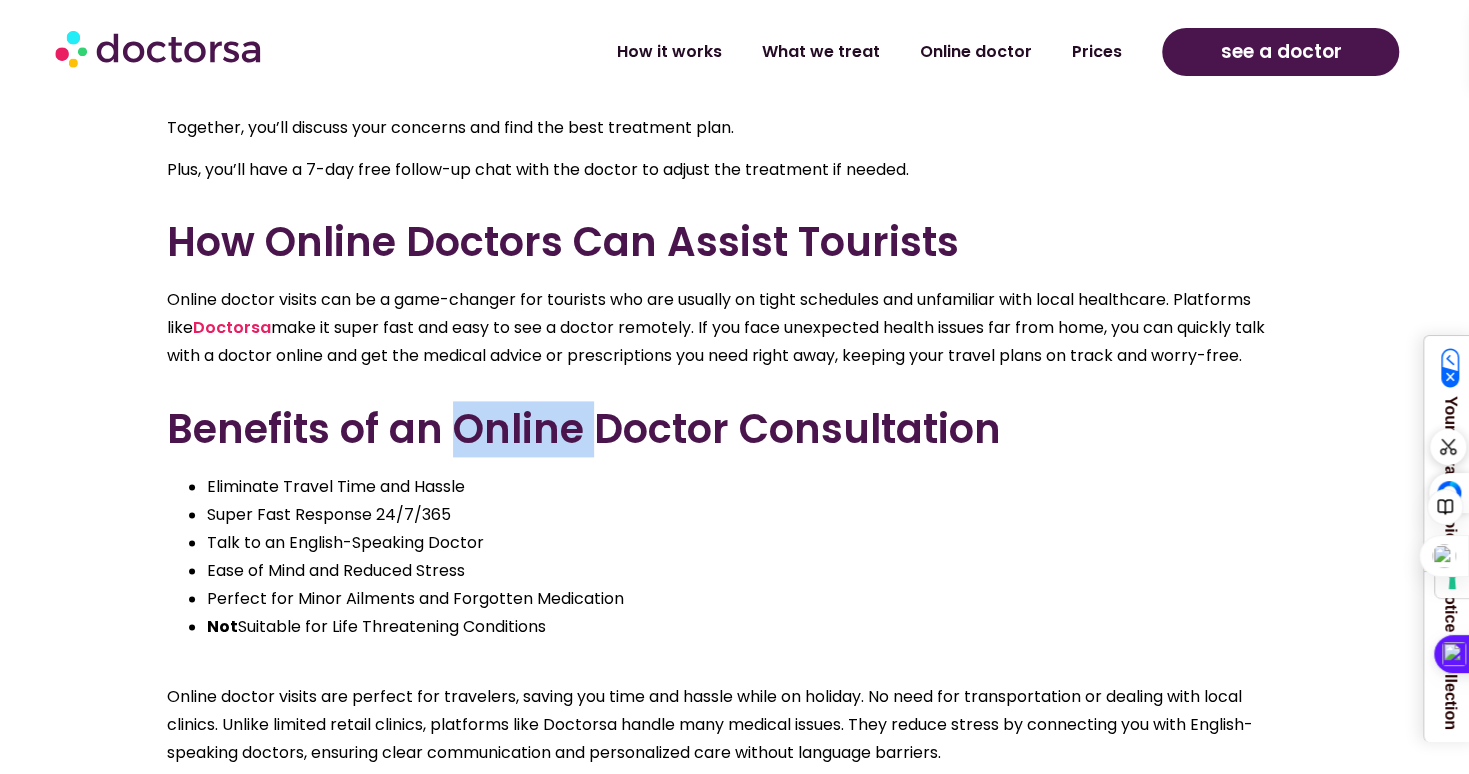 click on "Benefits of an Online Doctor Consultation" at bounding box center (727, 429) 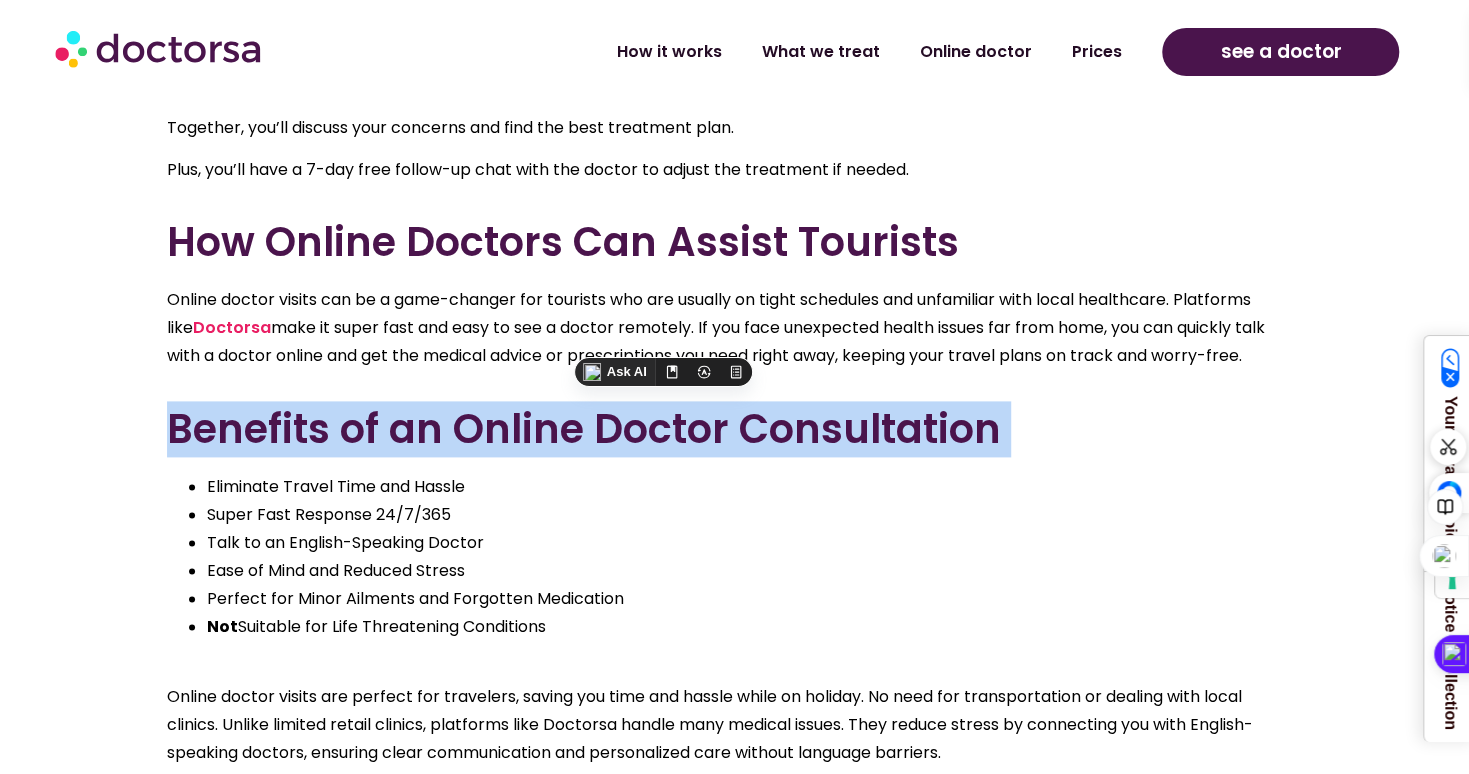 click on "Benefits of an Online Doctor Consultation" at bounding box center (727, 429) 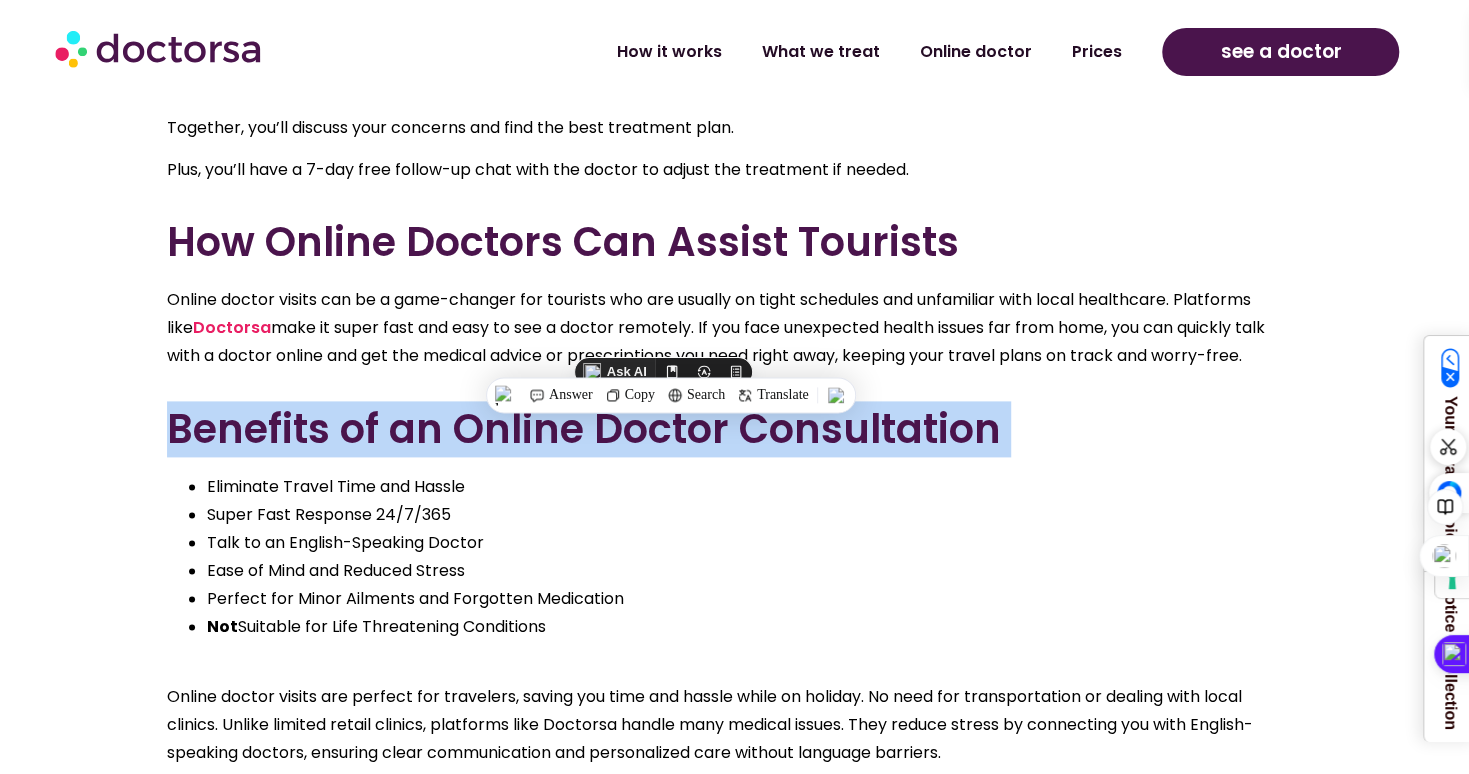 click at bounding box center (483, 400) 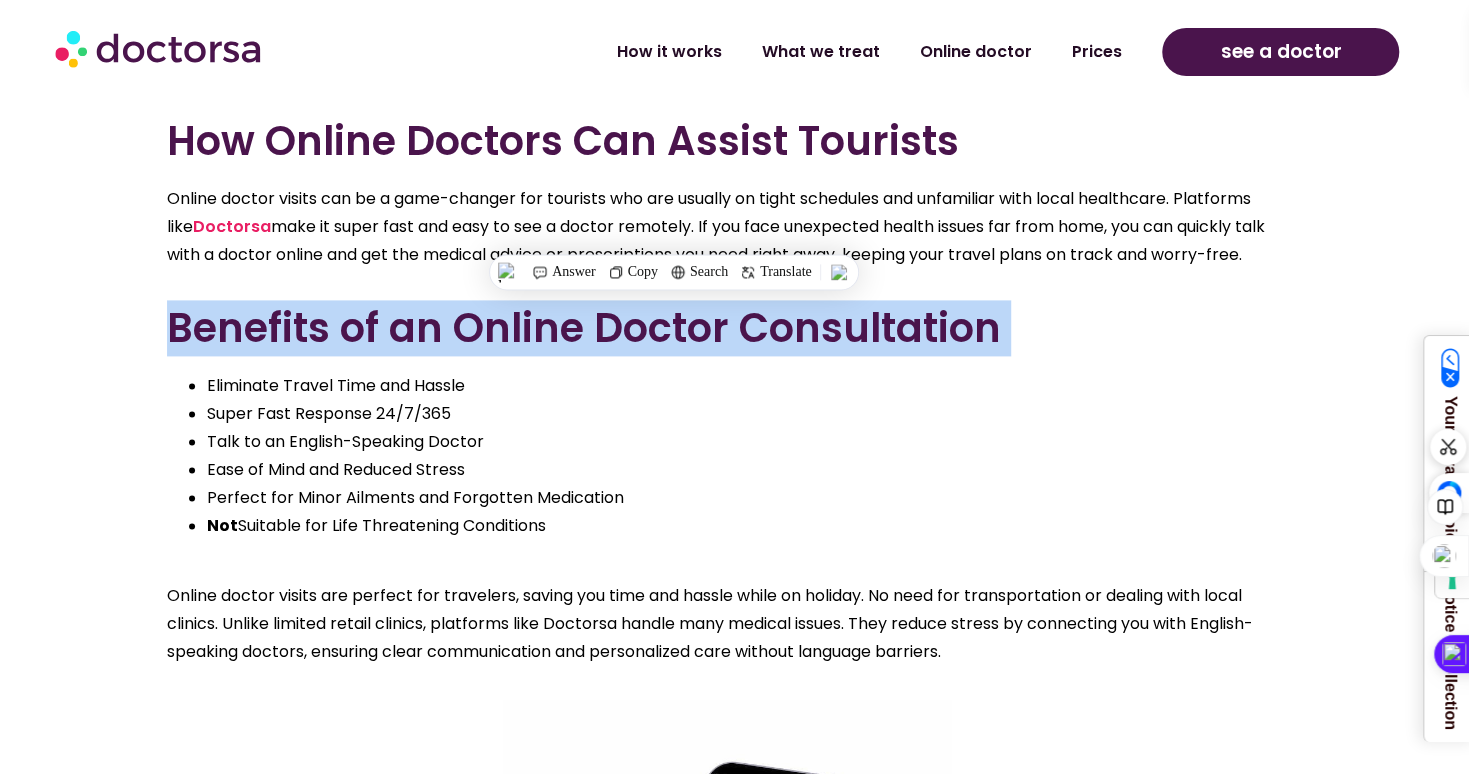 scroll, scrollTop: 1600, scrollLeft: 0, axis: vertical 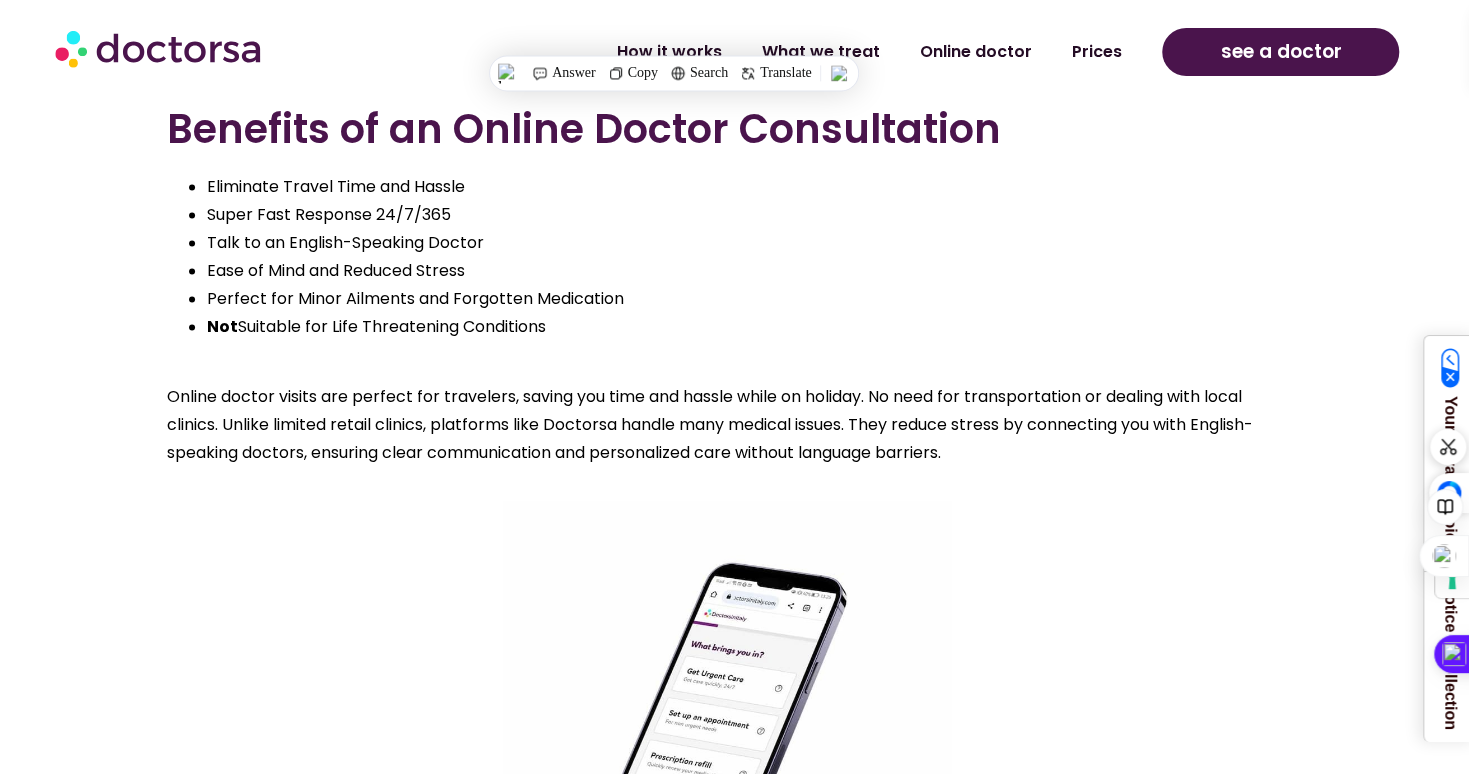 click on "Online doctor visits are perfect for travelers, saving you time and hassle while on holiday. No need for transportation or dealing with local clinics. Unlike limited retail clinics, platforms like Doctorsa handle many medical issues. They reduce stress by connecting you with English-speaking doctors, ensuring clear communication and personalized care without language barriers." at bounding box center (727, 425) 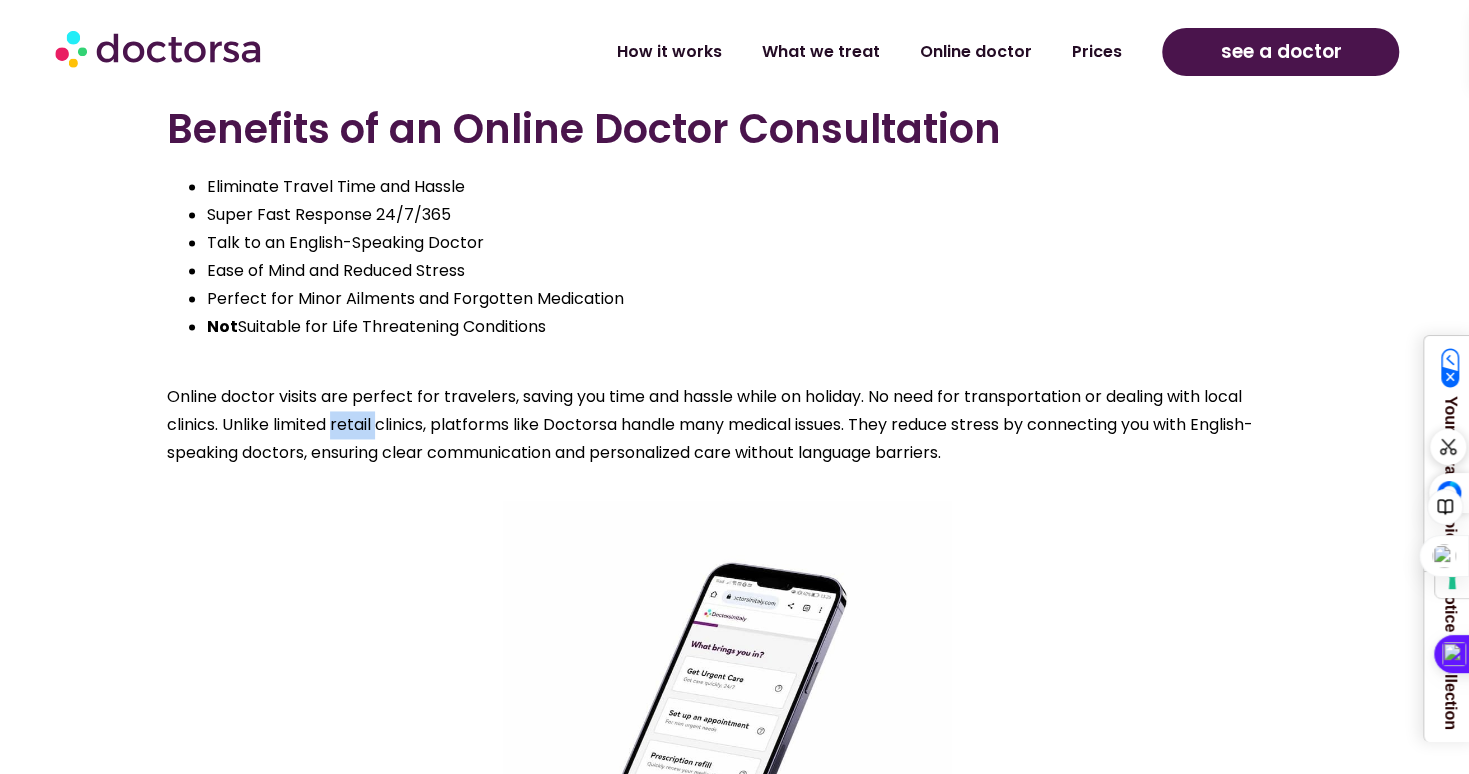 click on "Online doctor visits are perfect for travelers, saving you time and hassle while on holiday. No need for transportation or dealing with local clinics. Unlike limited retail clinics, platforms like Doctorsa handle many medical issues. They reduce stress by connecting you with English-speaking doctors, ensuring clear communication and personalized care without language barriers." at bounding box center [727, 425] 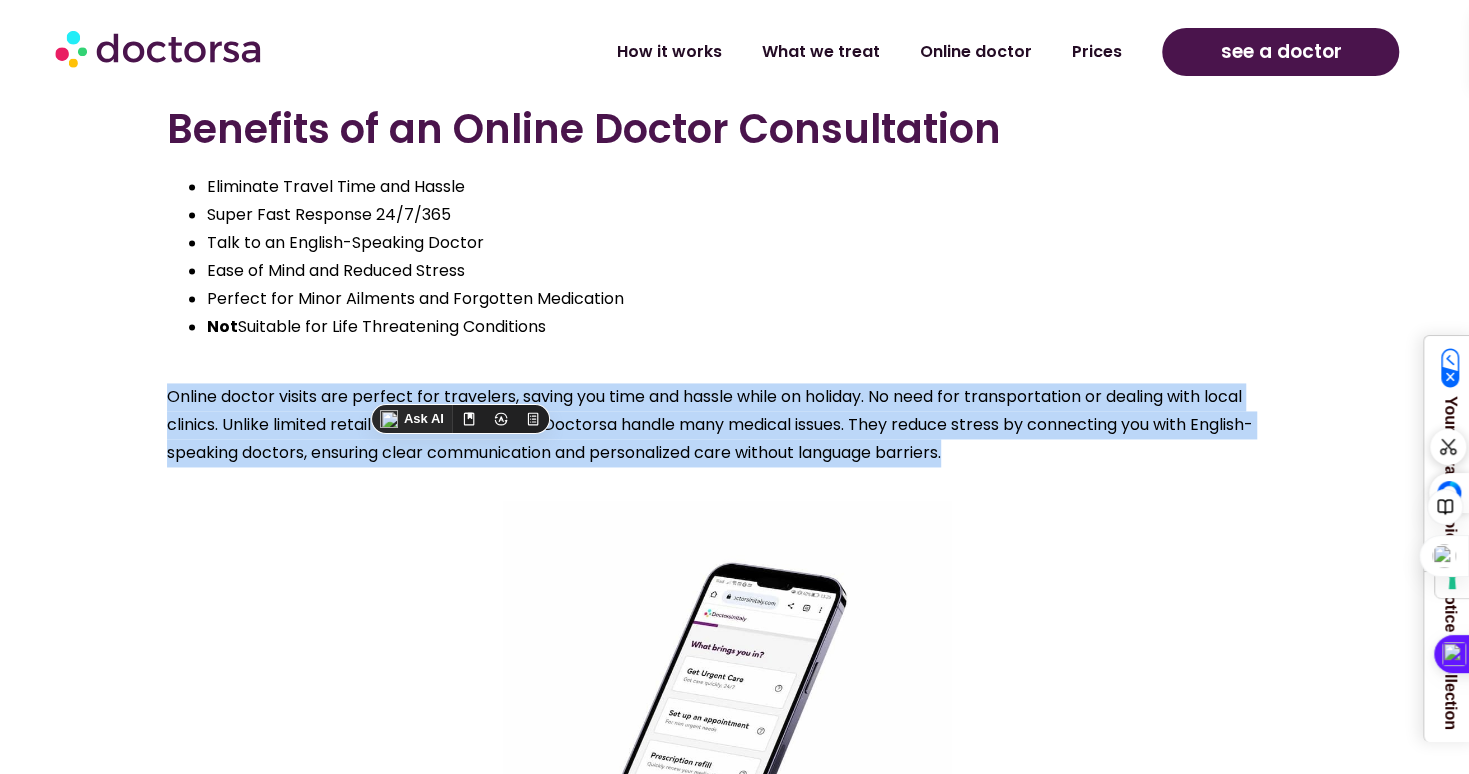 click on "Online doctor visits are perfect for travelers, saving you time and hassle while on holiday. No need for transportation or dealing with local clinics. Unlike limited retail clinics, platforms like Doctorsa handle many medical issues. They reduce stress by connecting you with English-speaking doctors, ensuring clear communication and personalized care without language barriers." at bounding box center [727, 425] 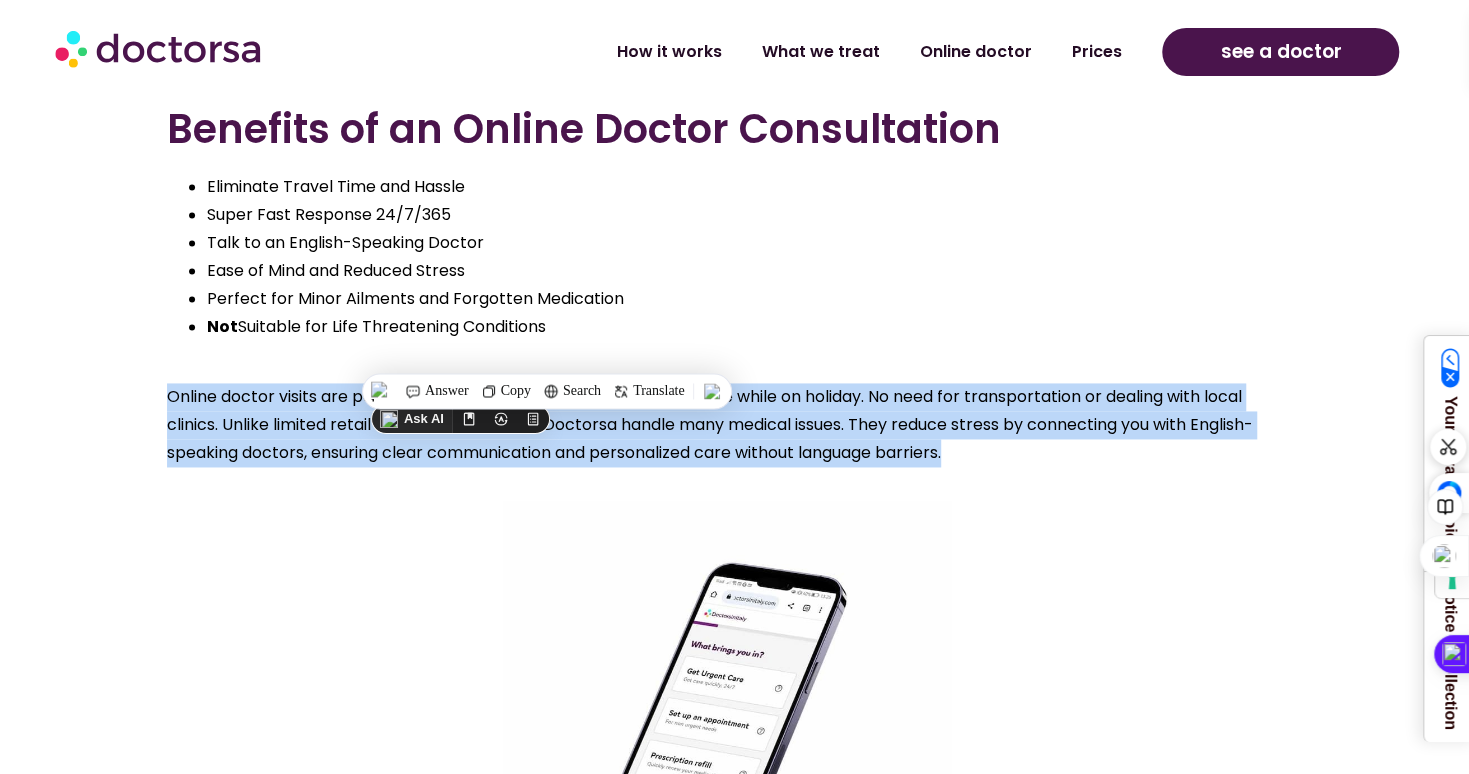 click on "Online doctor visits are perfect for travelers, saving you time and hassle while on holiday. No need for transportation or dealing with local clinics. Unlike limited retail clinics, platforms like Doctorsa handle many medical issues. They reduce stress by connecting you with English-speaking doctors, ensuring clear communication and personalized care without language barriers." at bounding box center [727, 425] 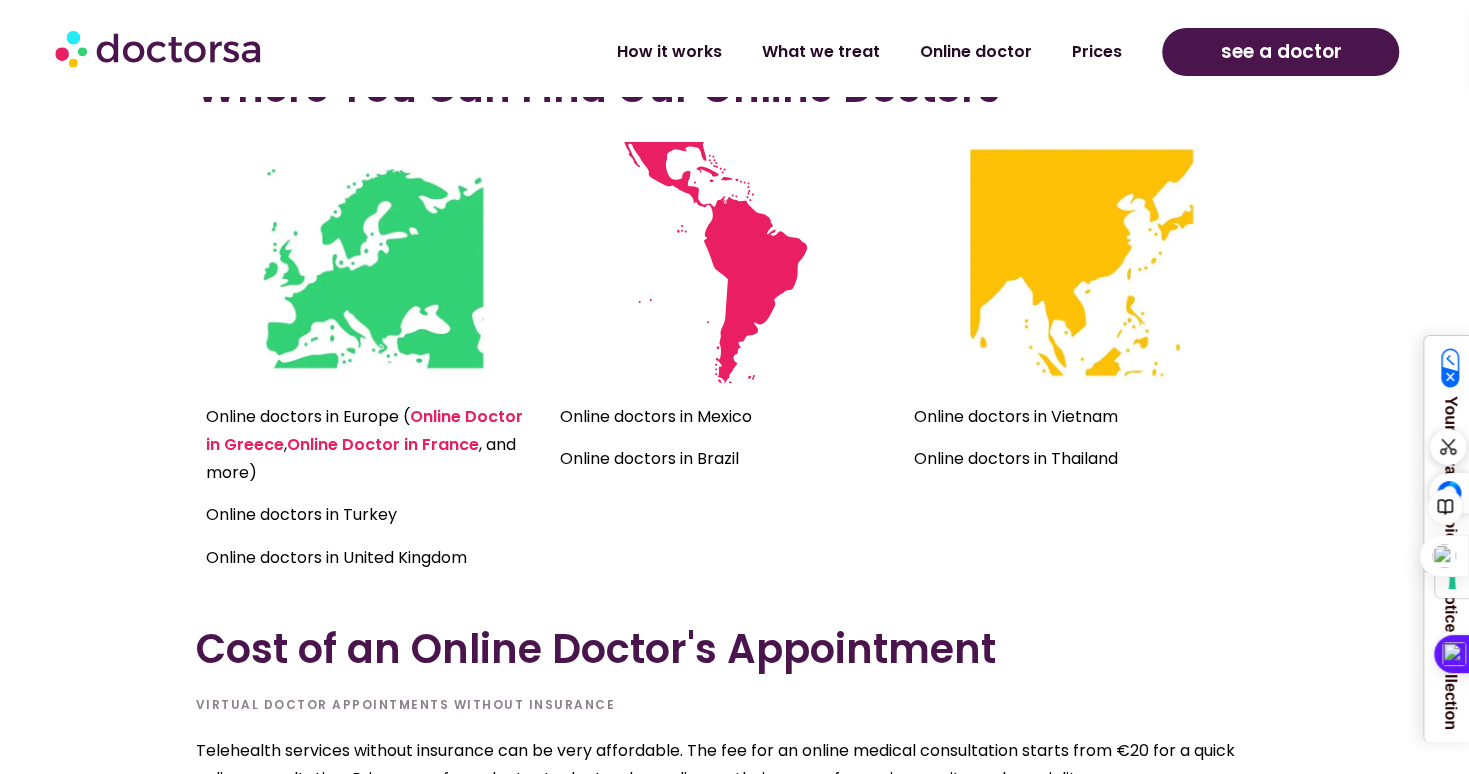 scroll, scrollTop: 4800, scrollLeft: 0, axis: vertical 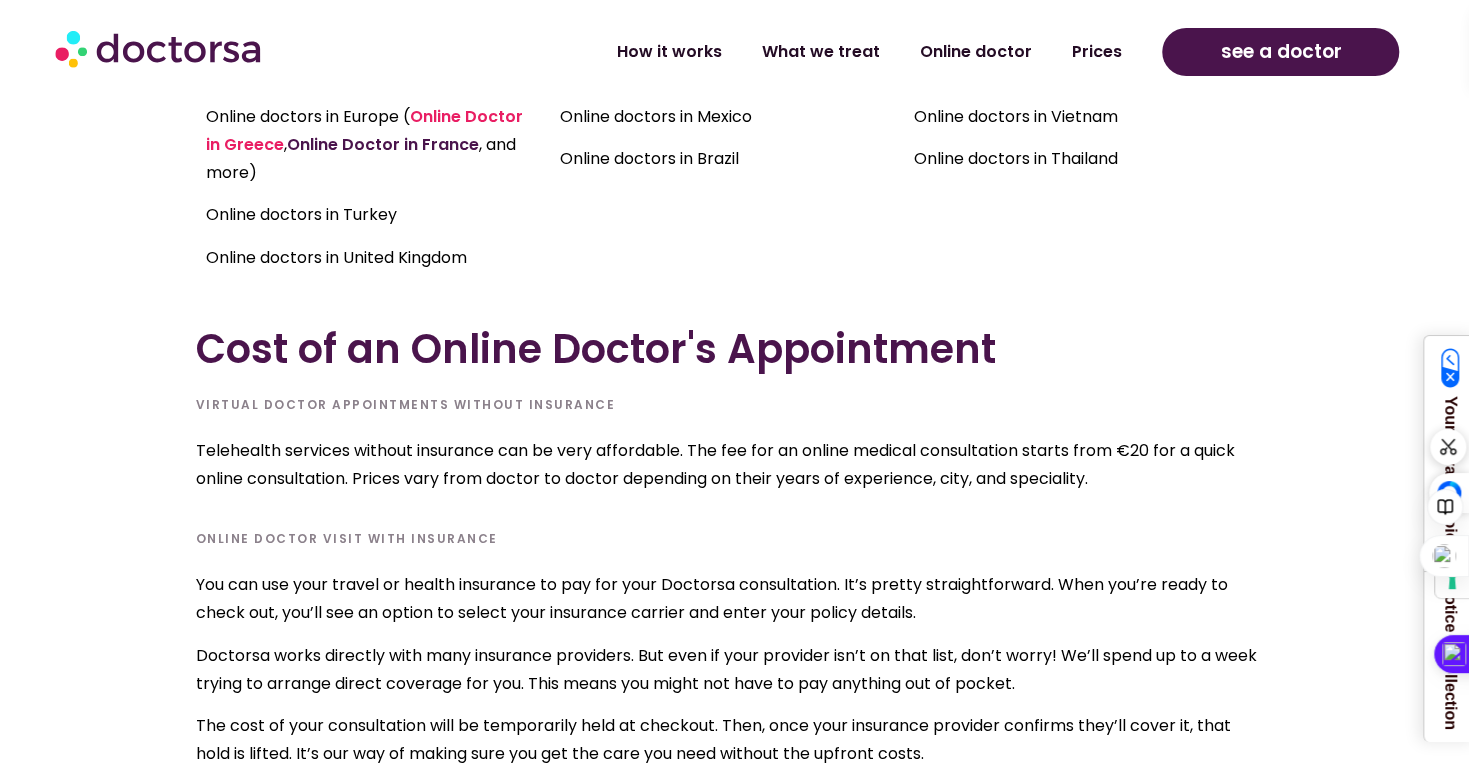 click on "Online Doctor in France" at bounding box center (383, 144) 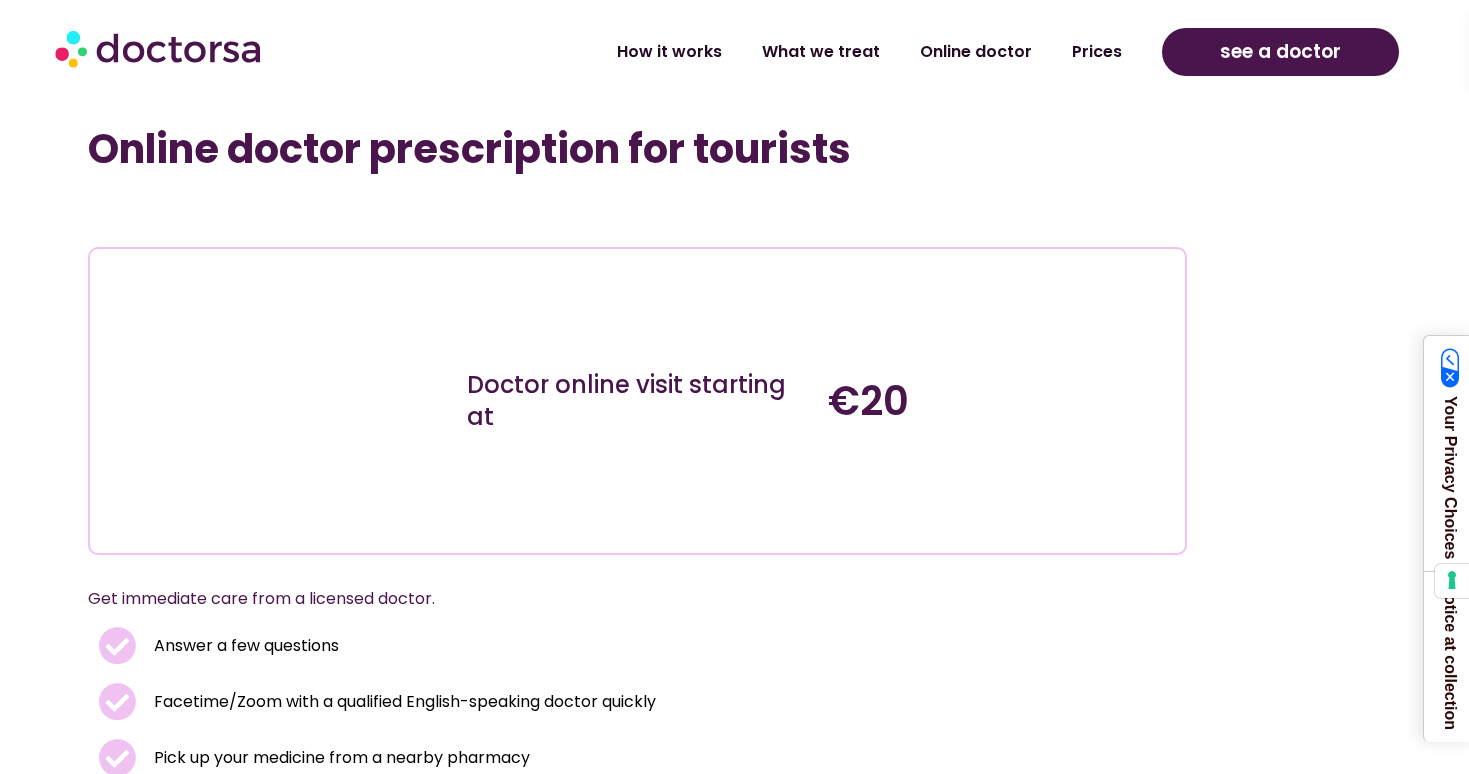 scroll, scrollTop: 4804, scrollLeft: 0, axis: vertical 